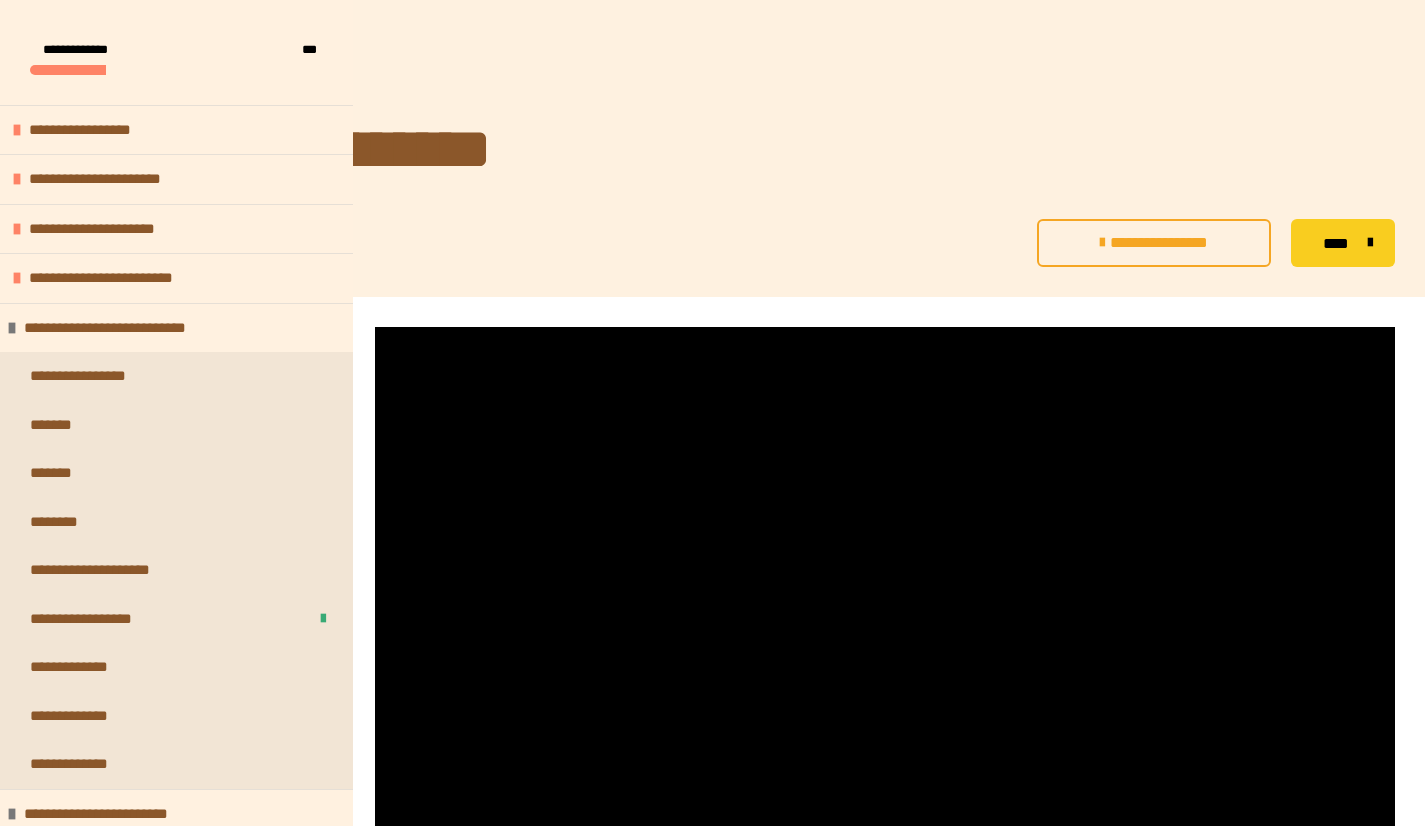 scroll, scrollTop: 287, scrollLeft: 0, axis: vertical 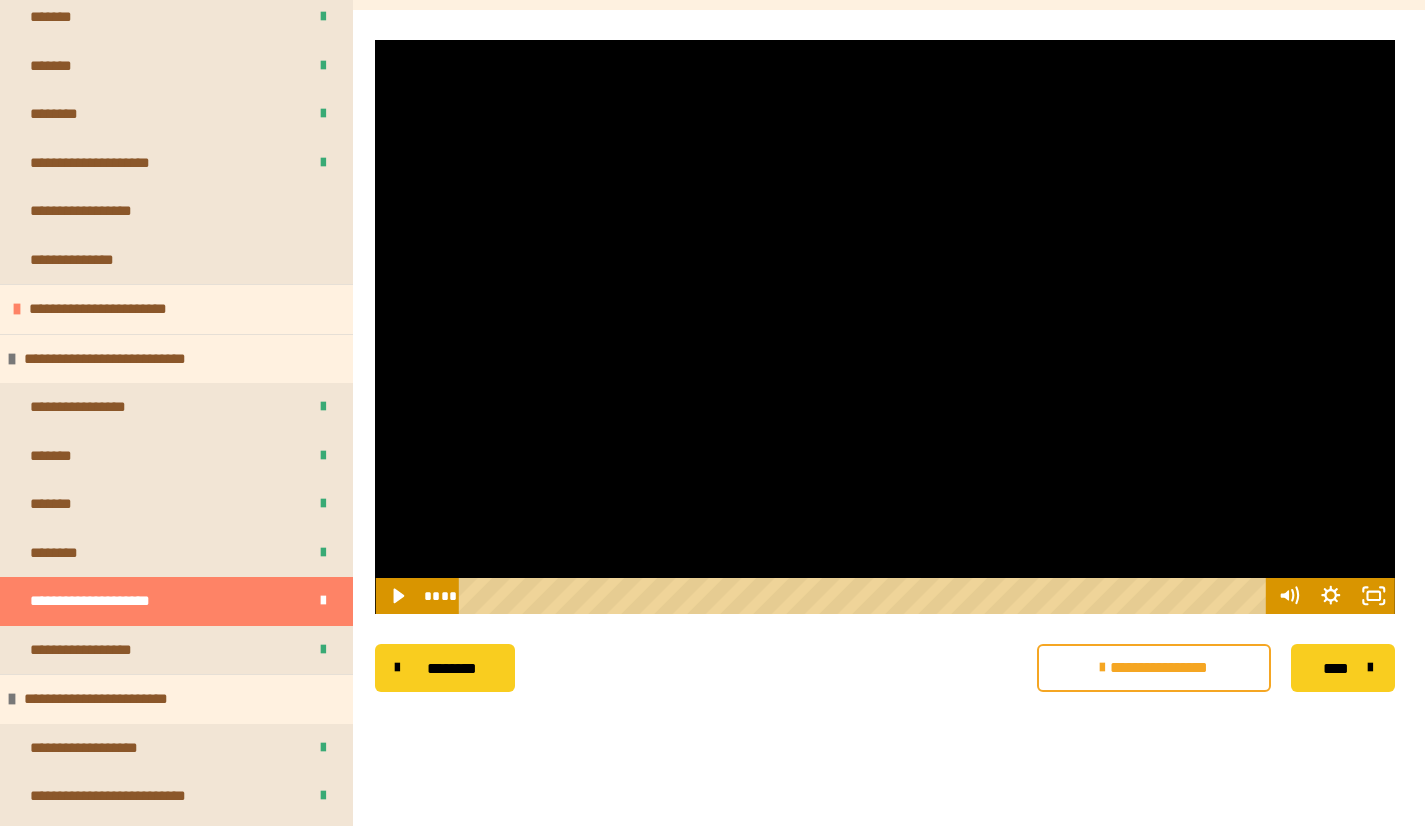 click at bounding box center [885, 327] 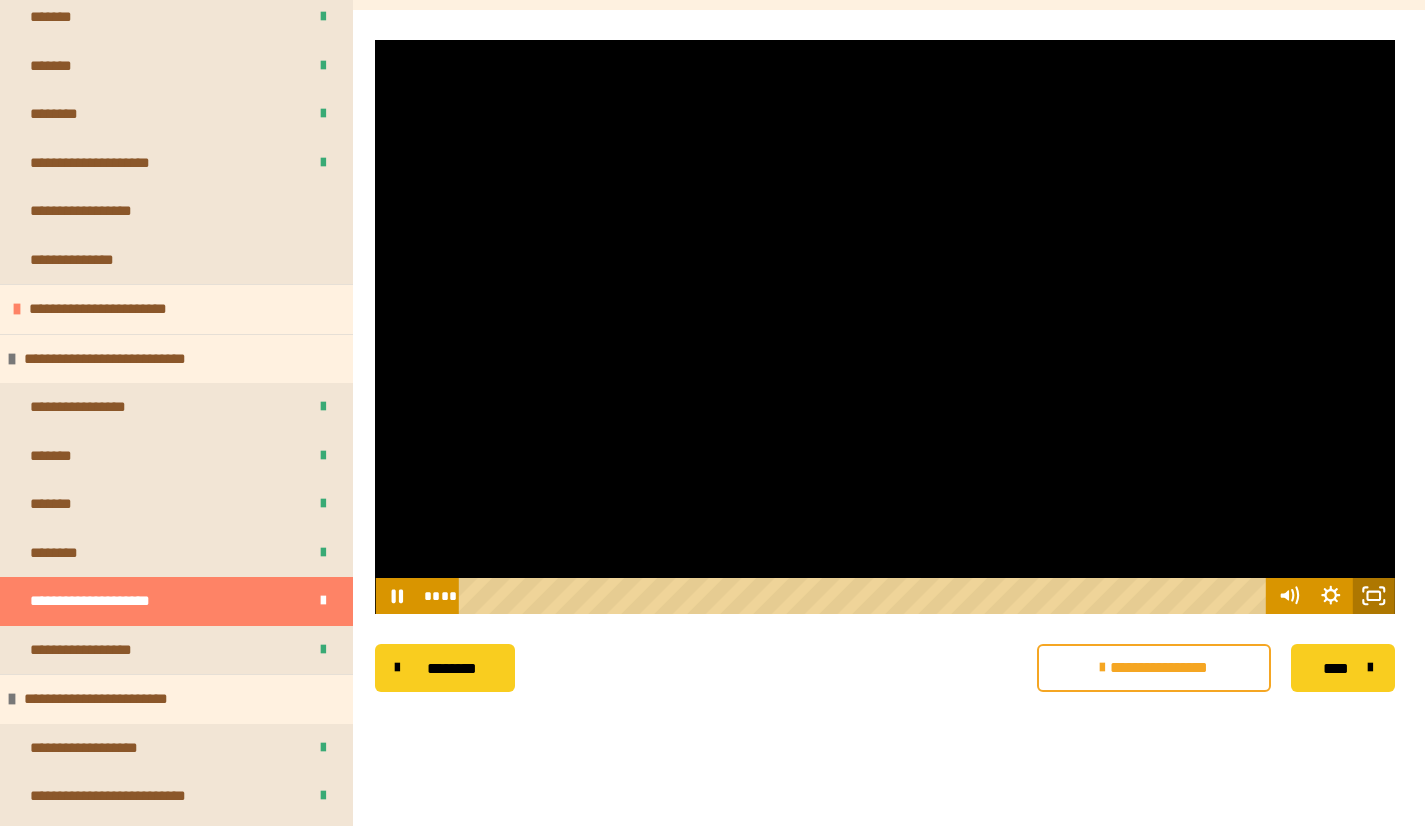 click 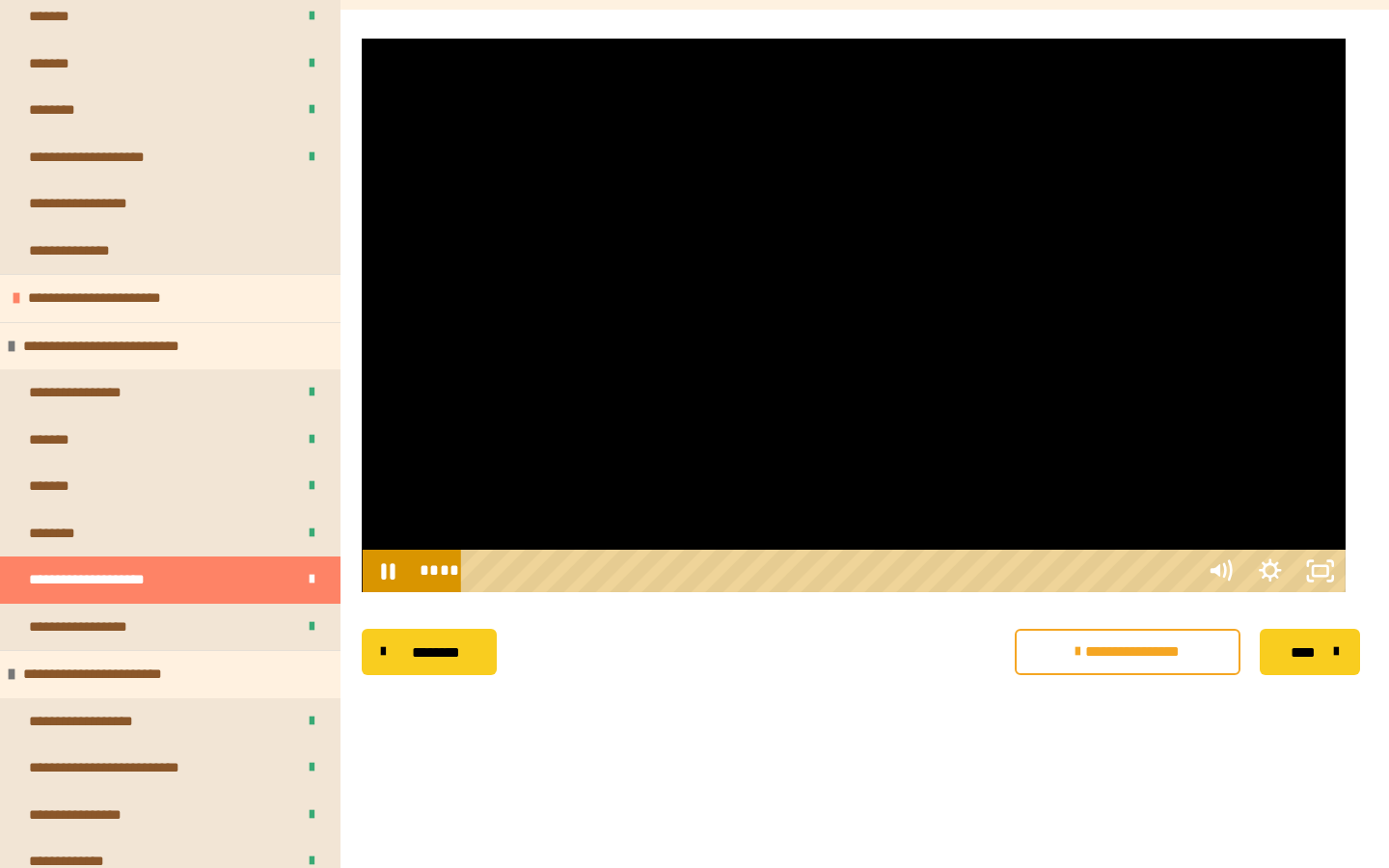 type 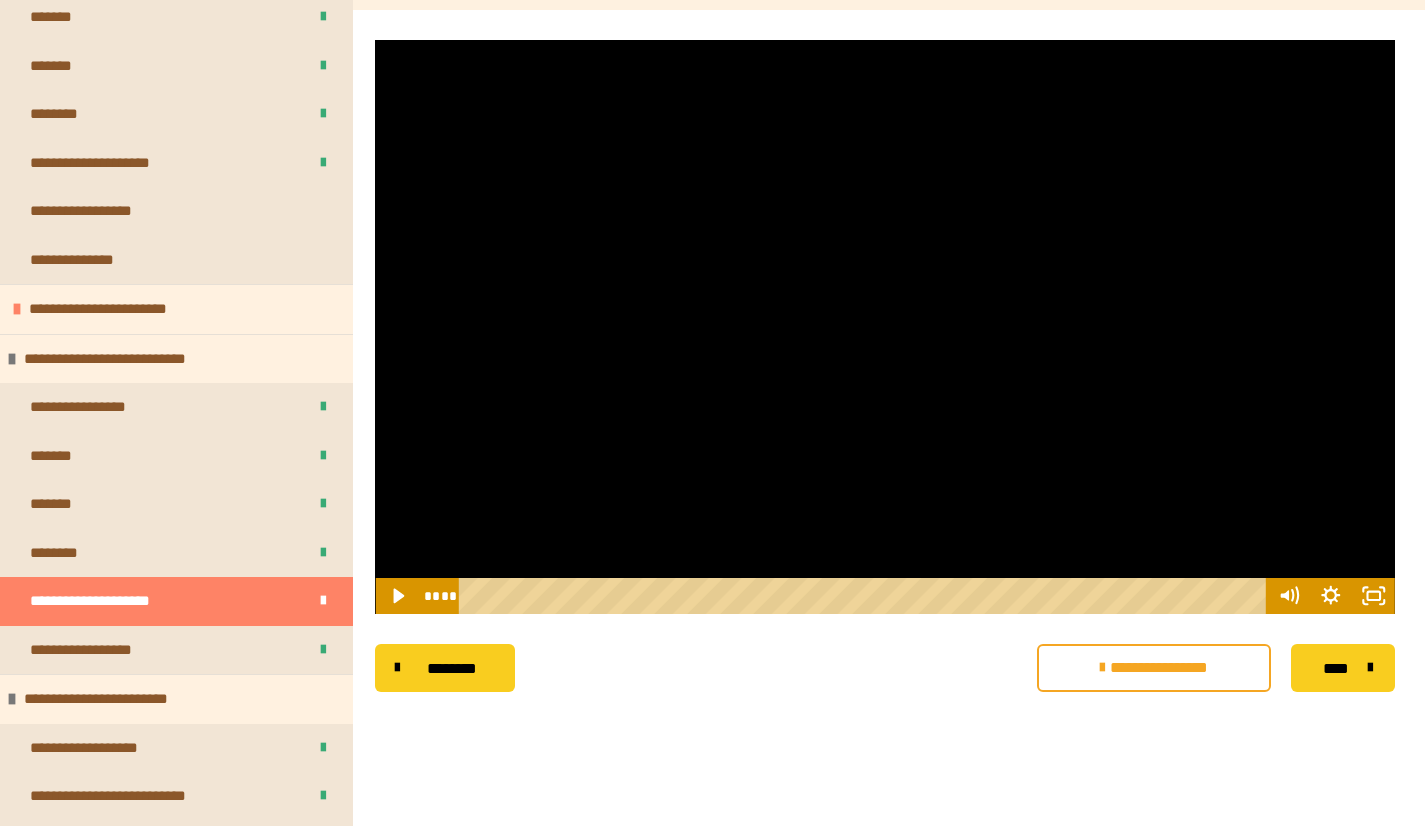 click at bounding box center (885, 327) 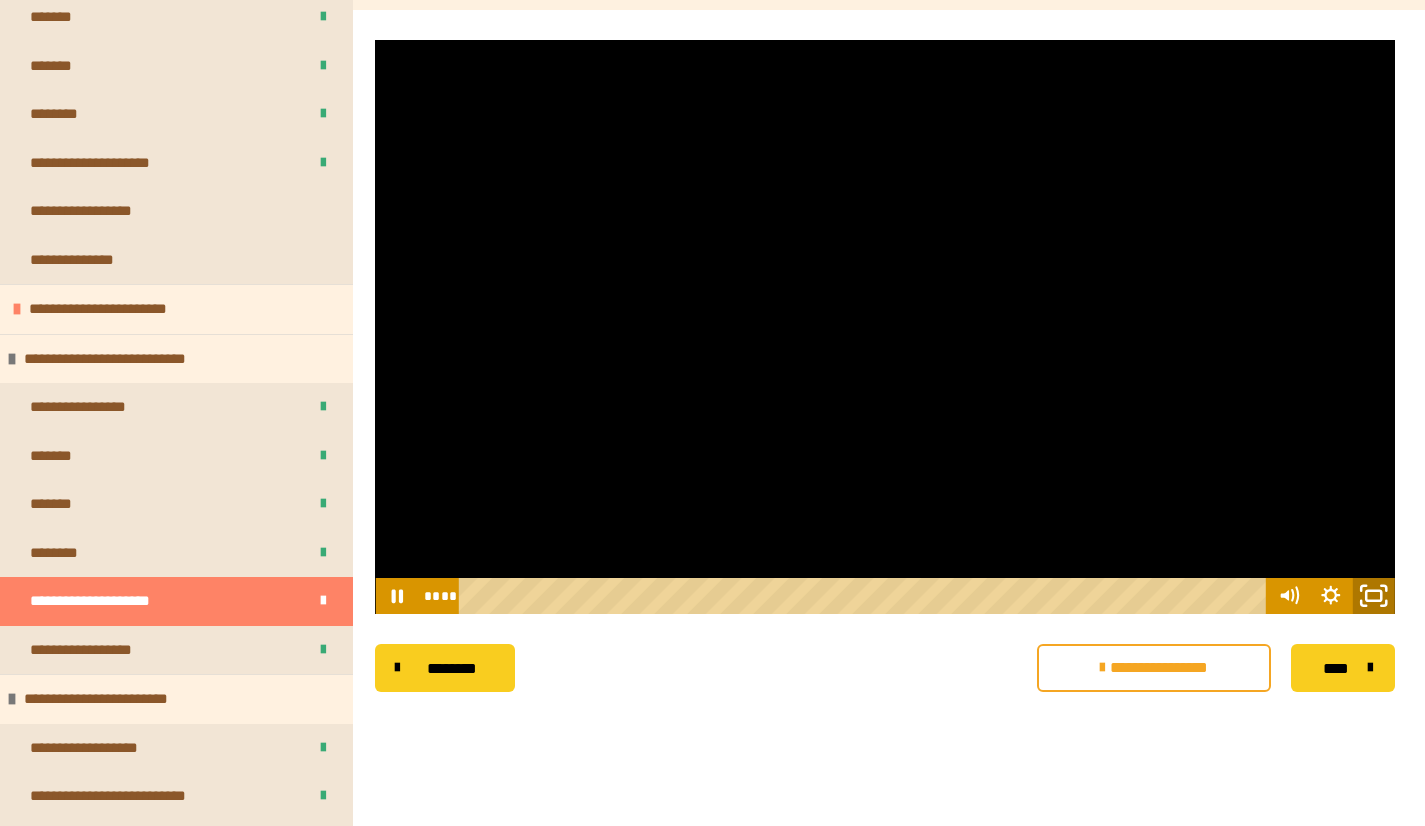 drag, startPoint x: 1371, startPoint y: 590, endPoint x: 1371, endPoint y: 617, distance: 27 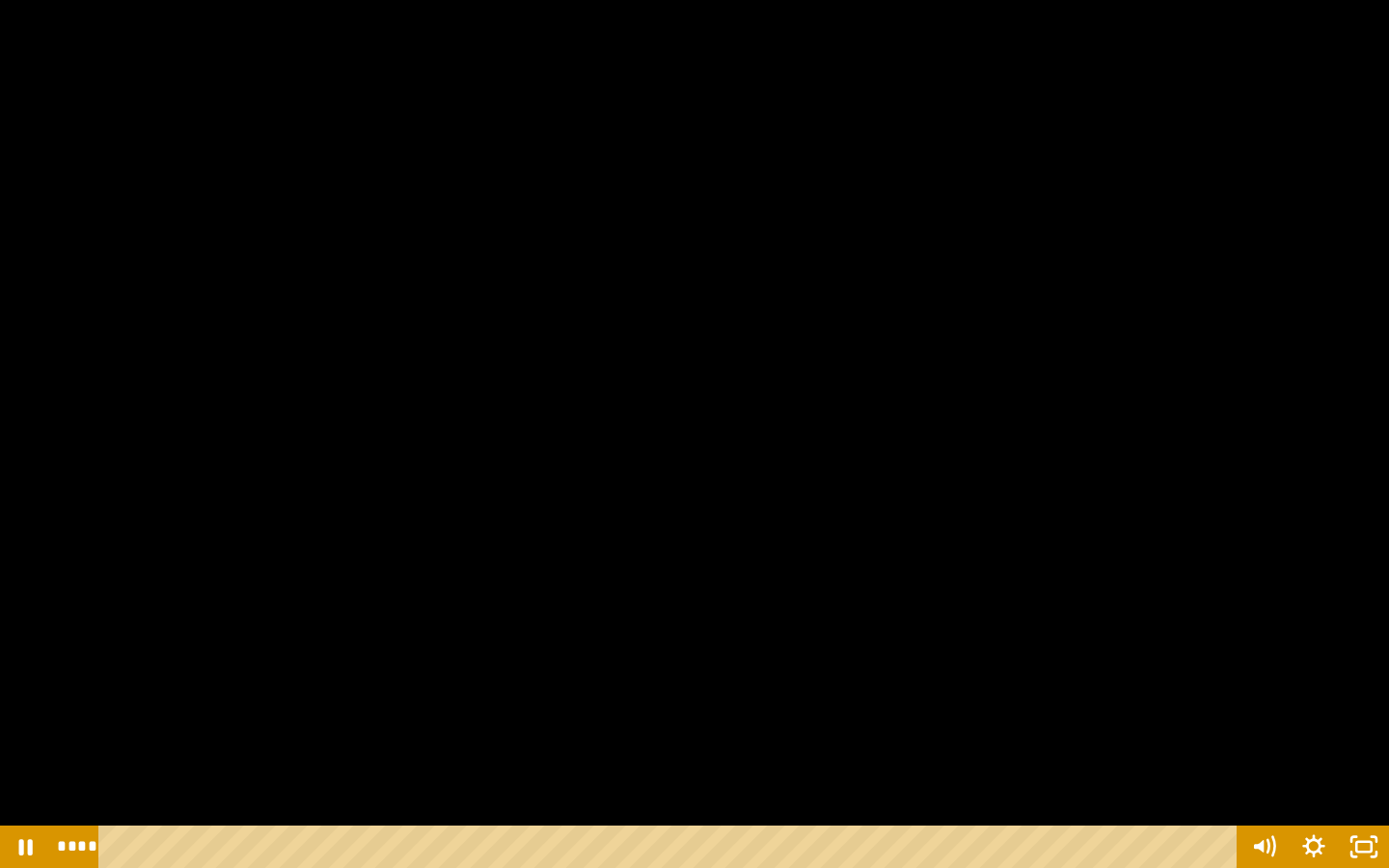 click at bounding box center (694, 434) 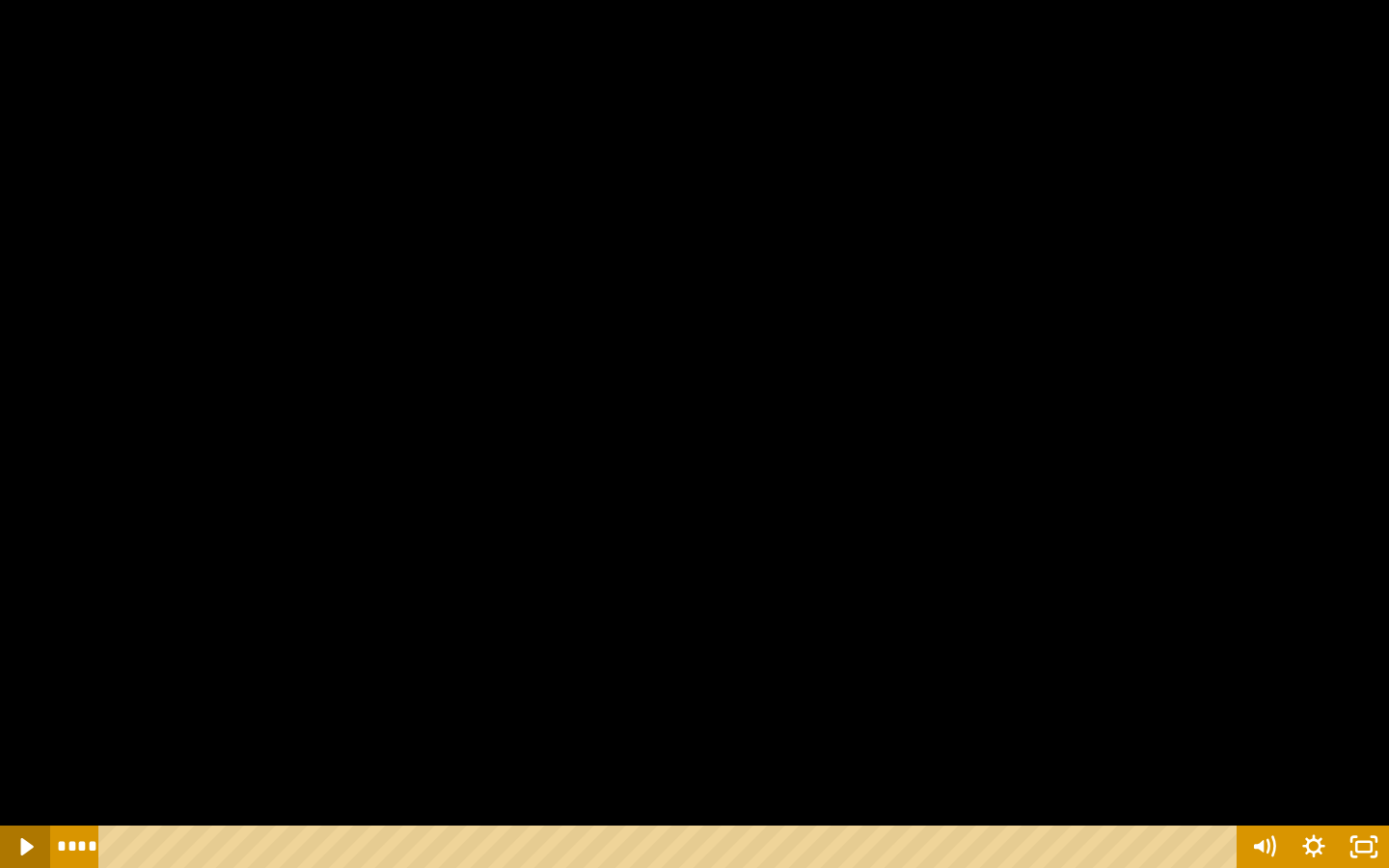 click 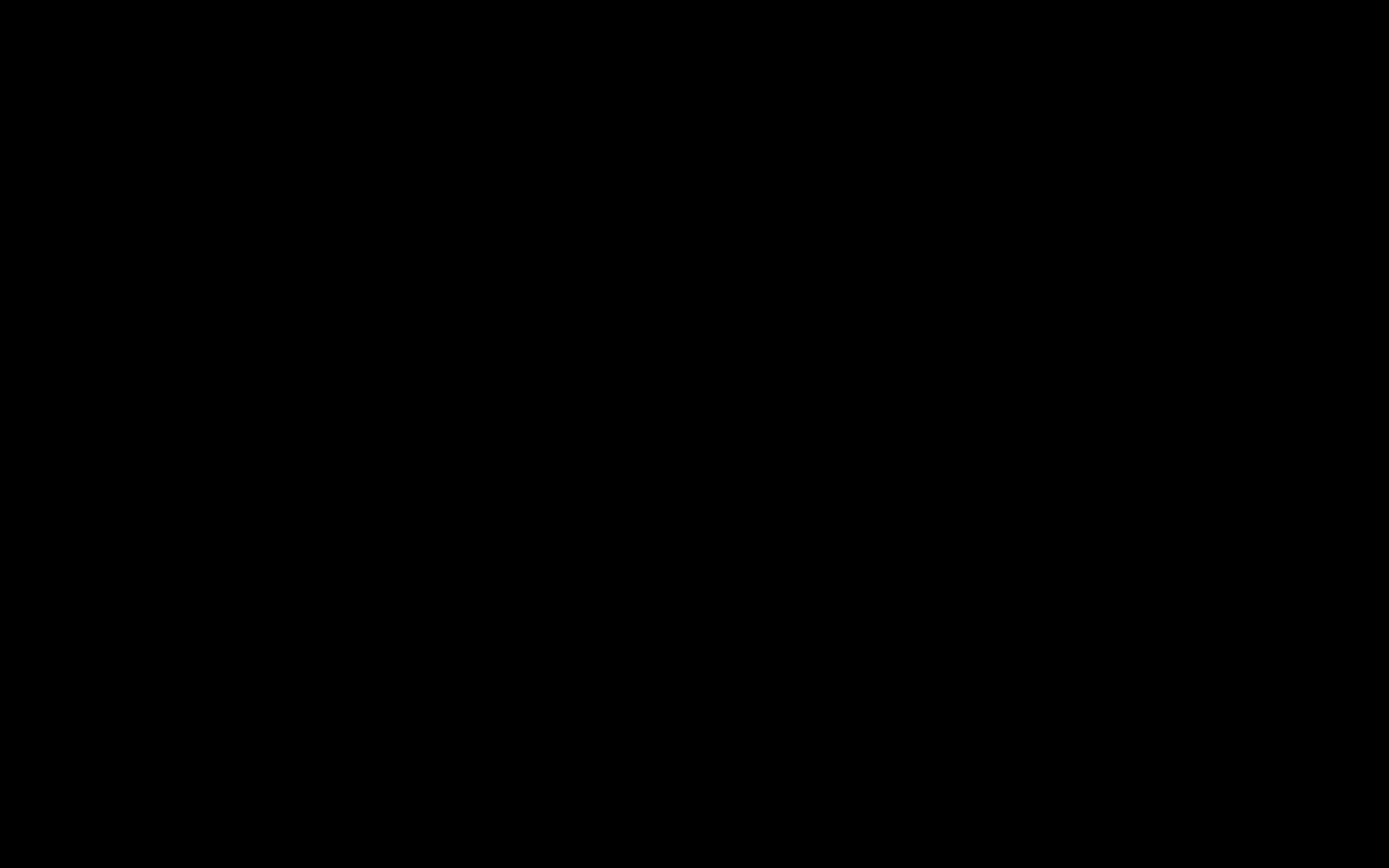 type 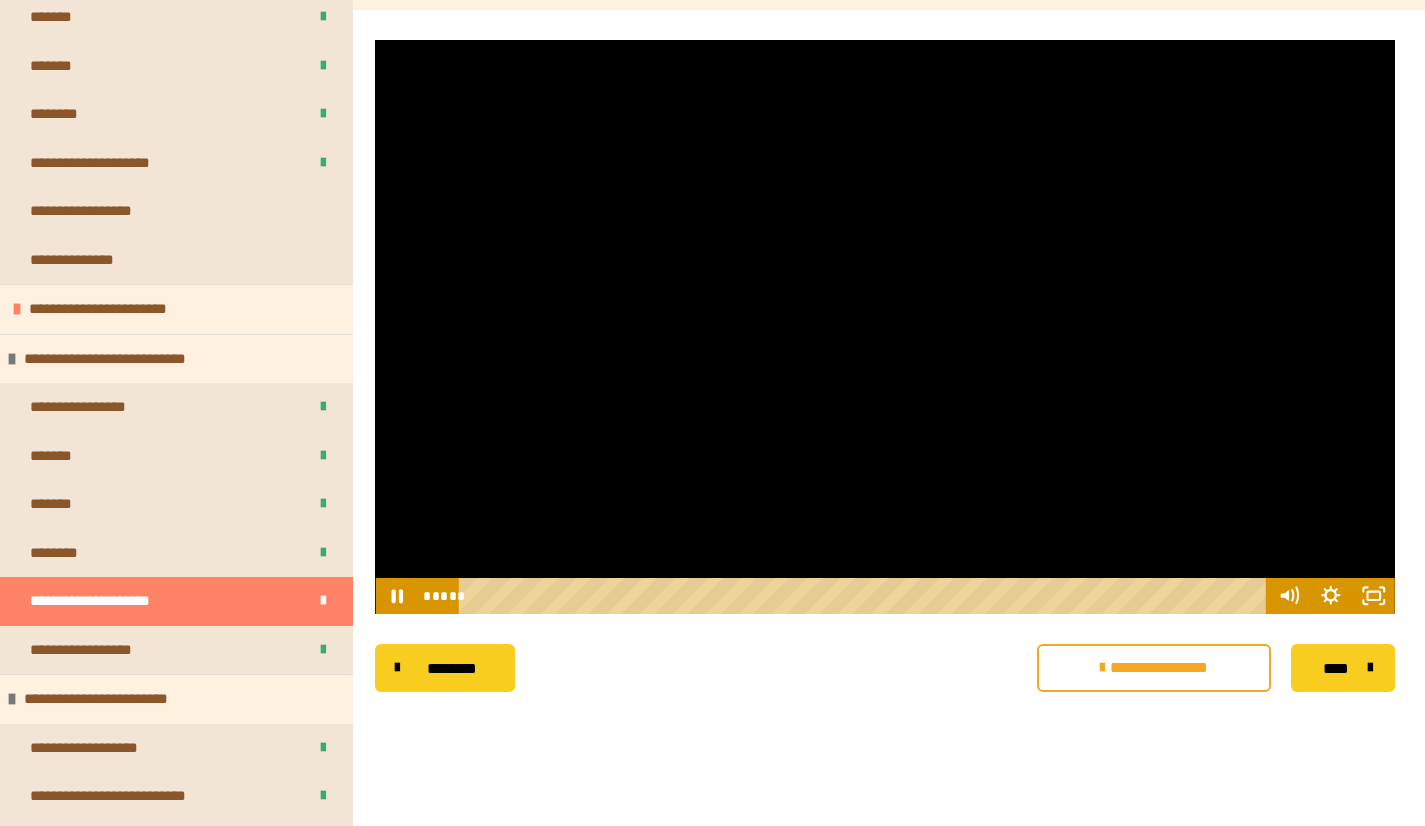 click at bounding box center (885, 327) 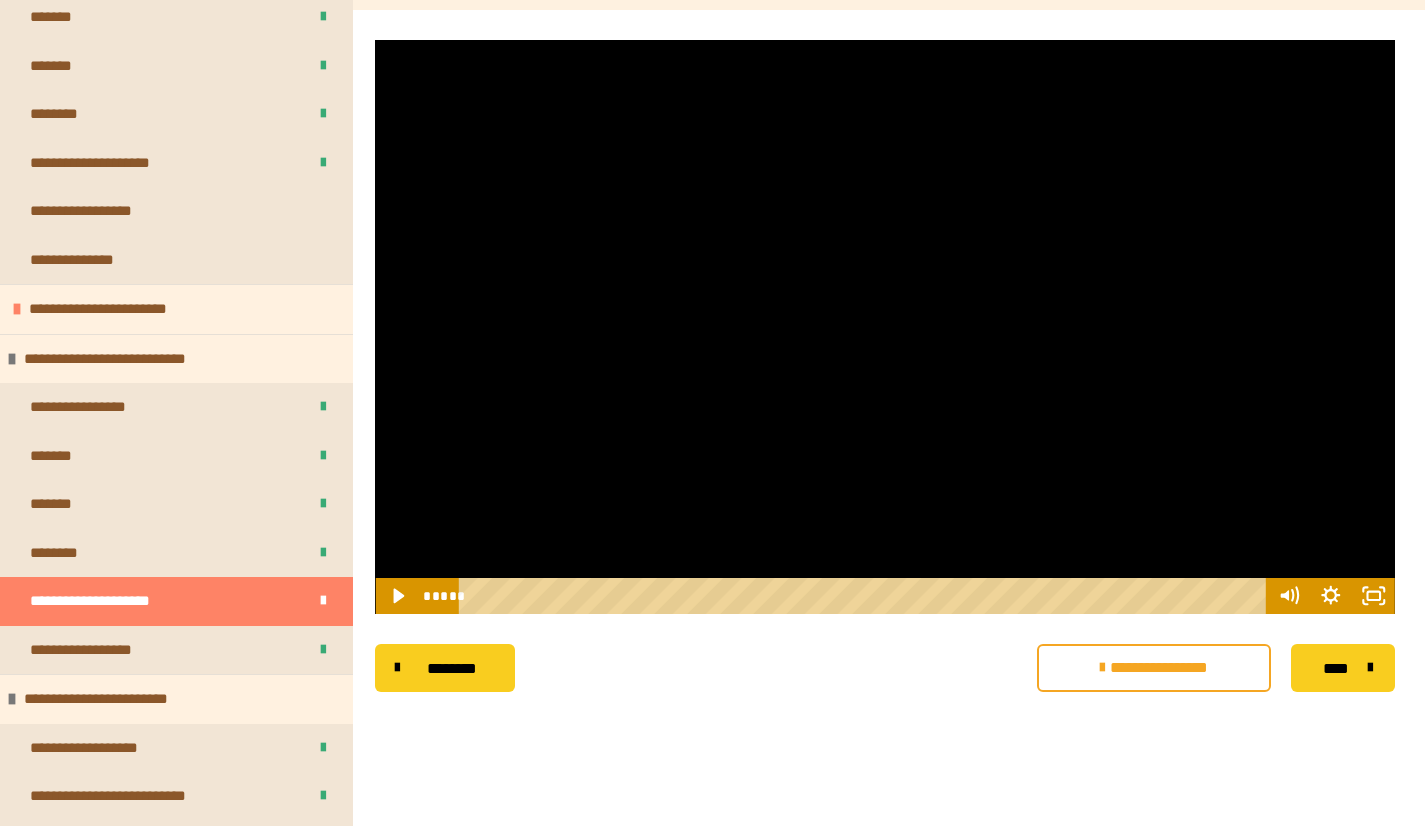 click at bounding box center [885, 327] 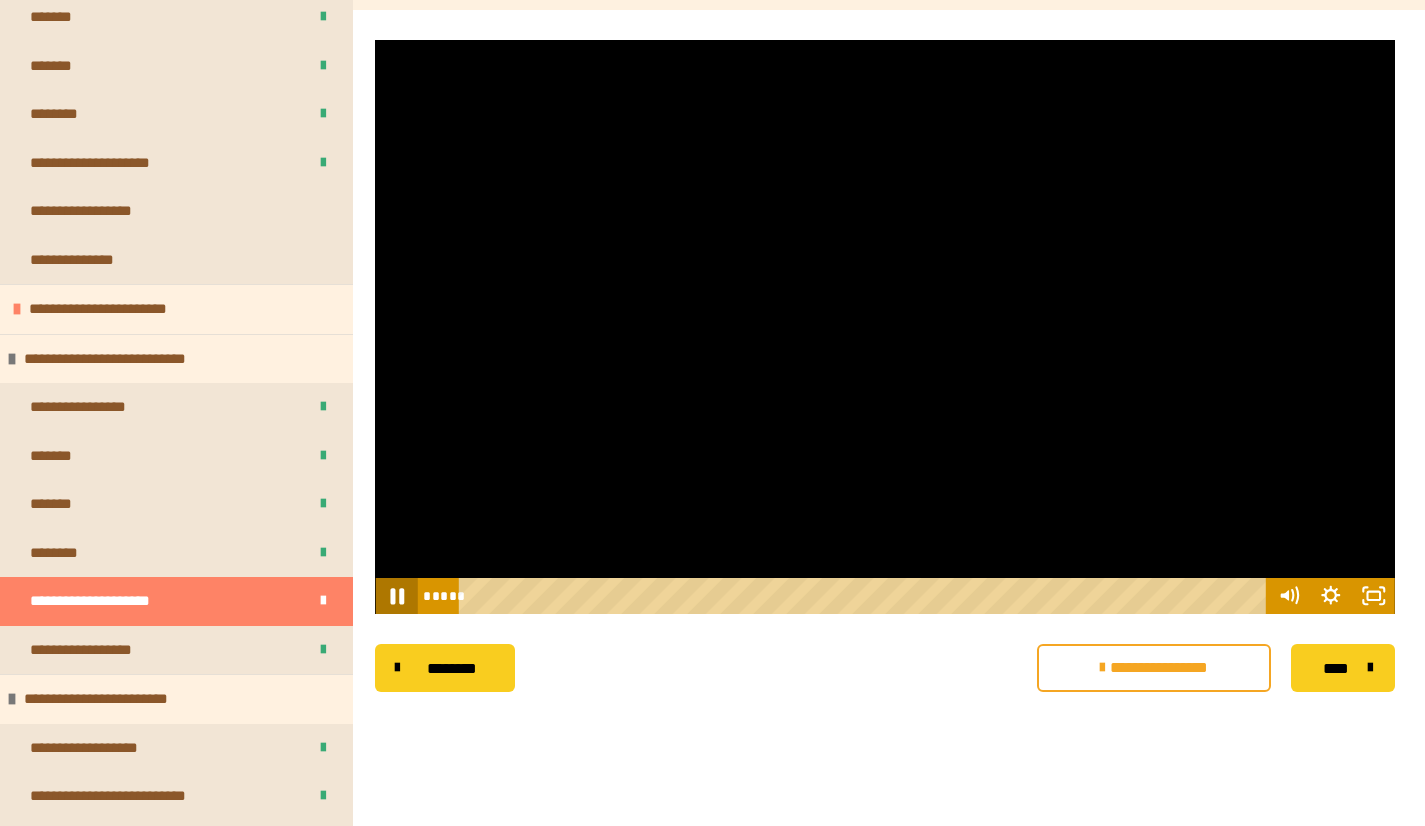 click 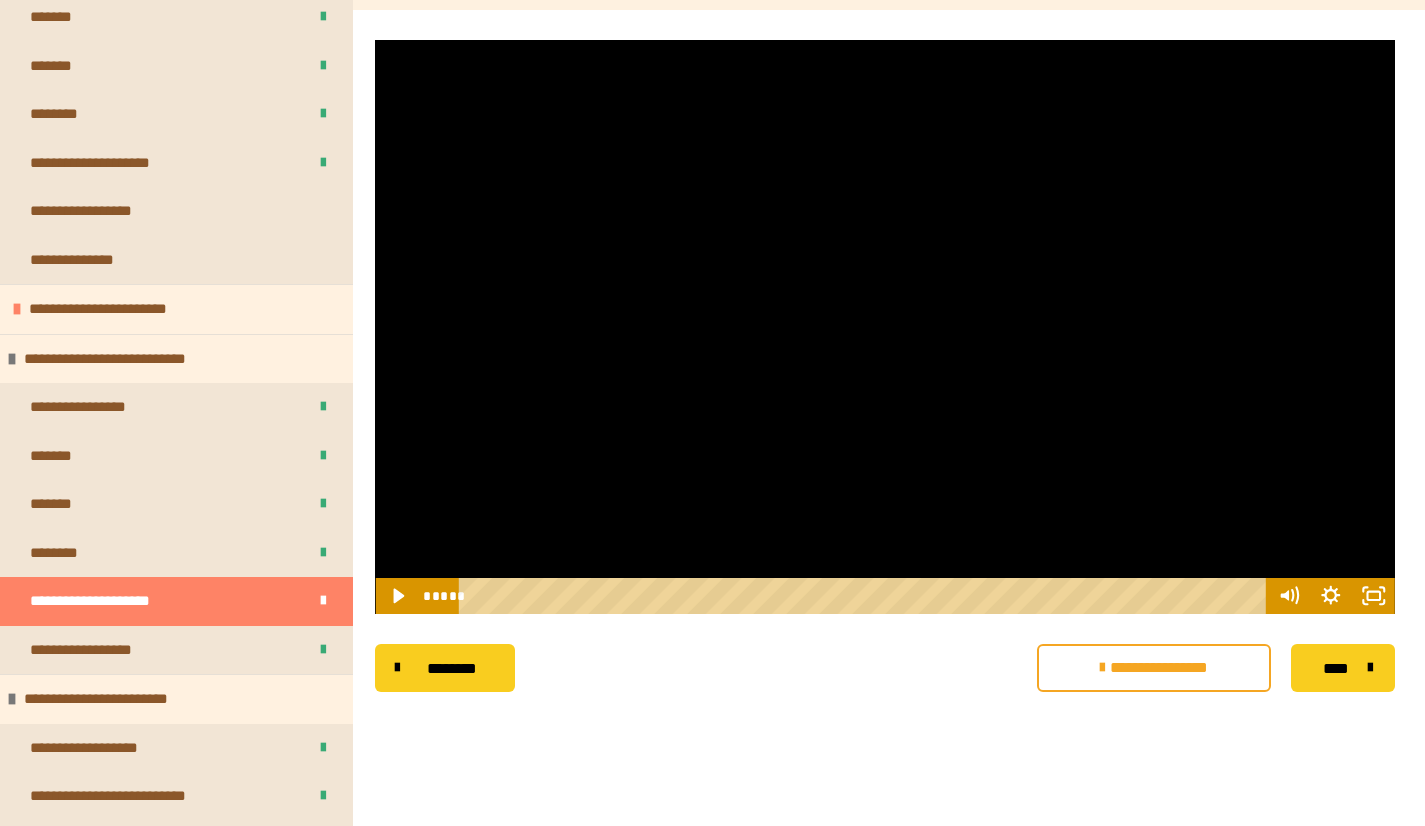 click at bounding box center [885, 327] 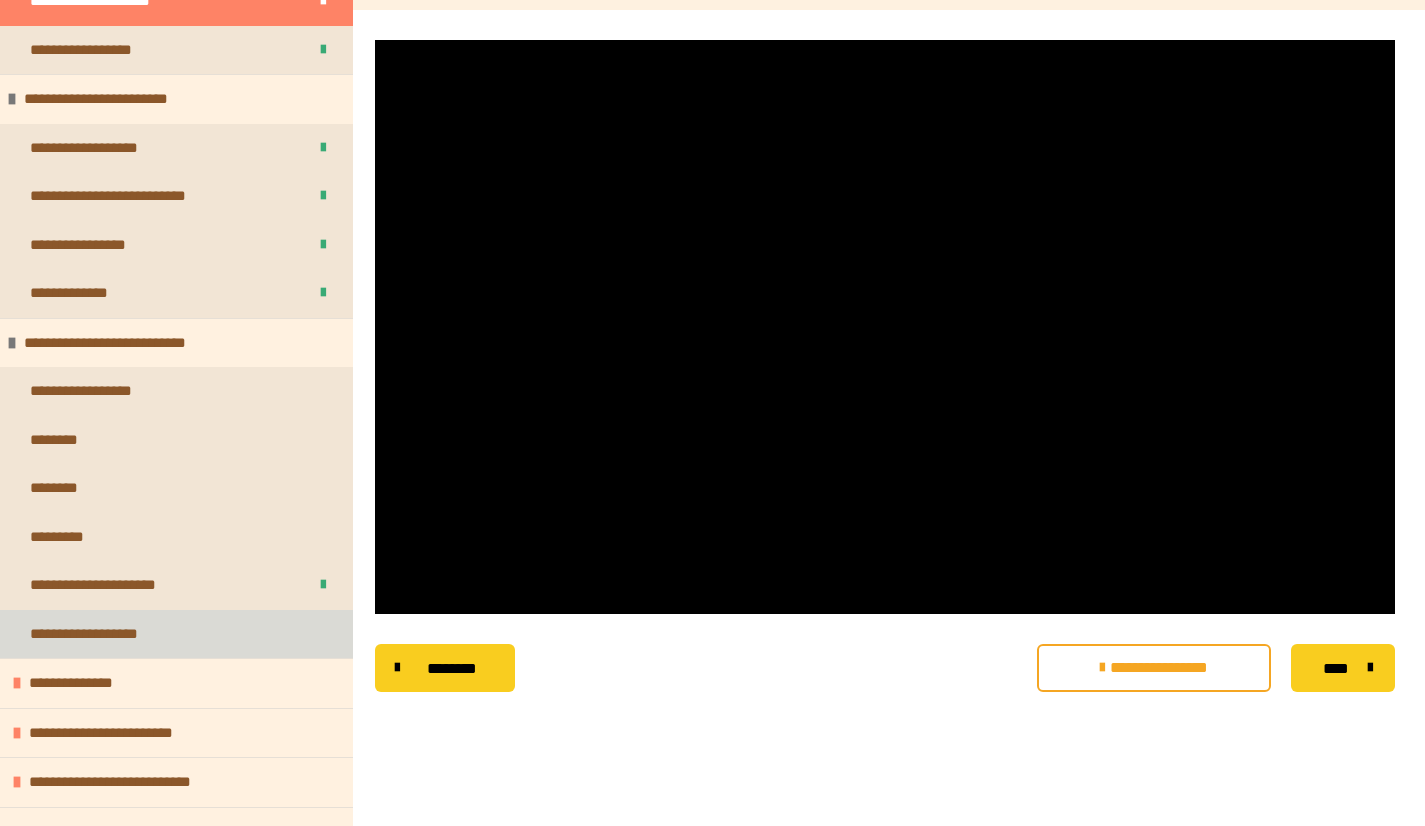 scroll, scrollTop: 3200, scrollLeft: 0, axis: vertical 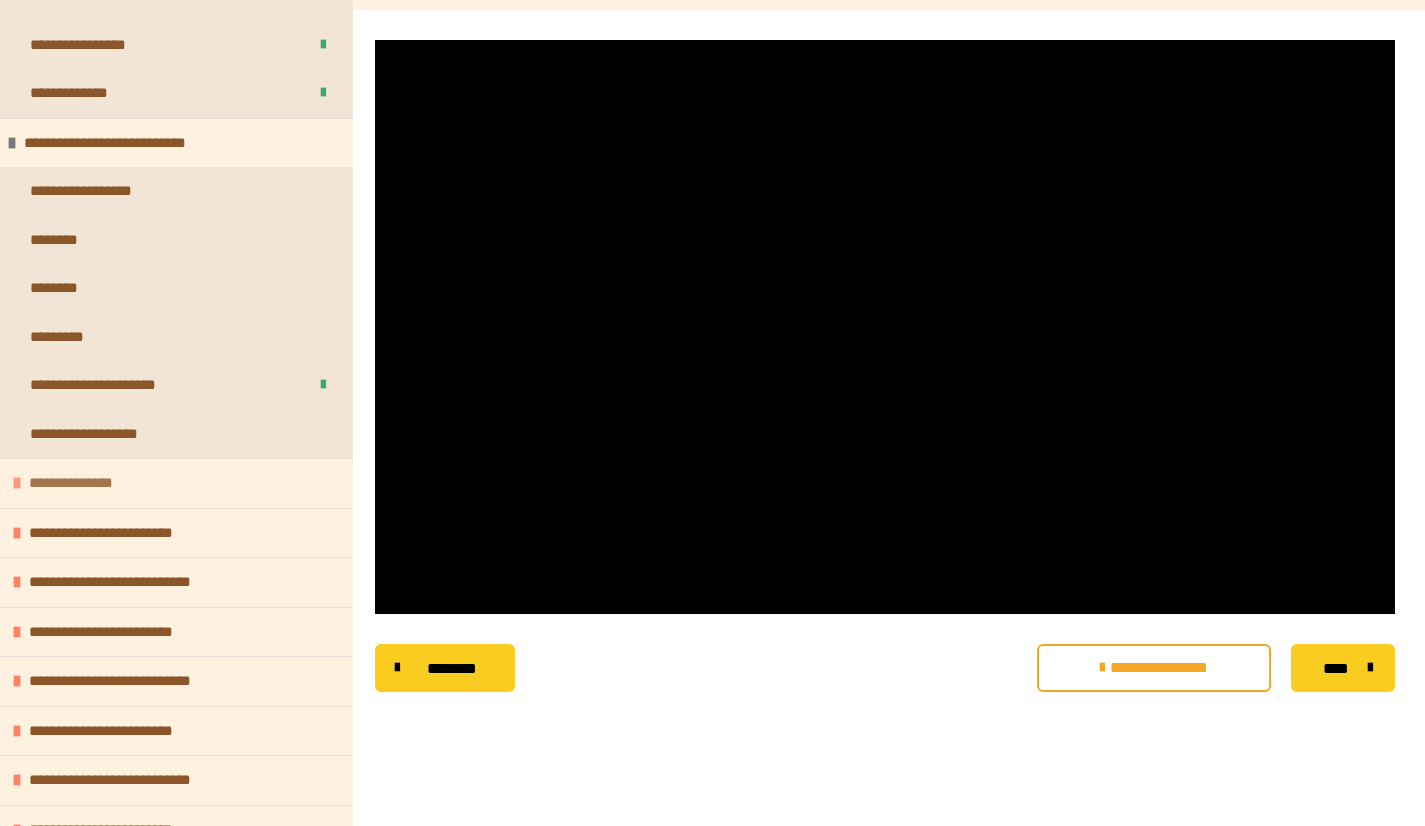 click on "**********" at bounding box center (176, 483) 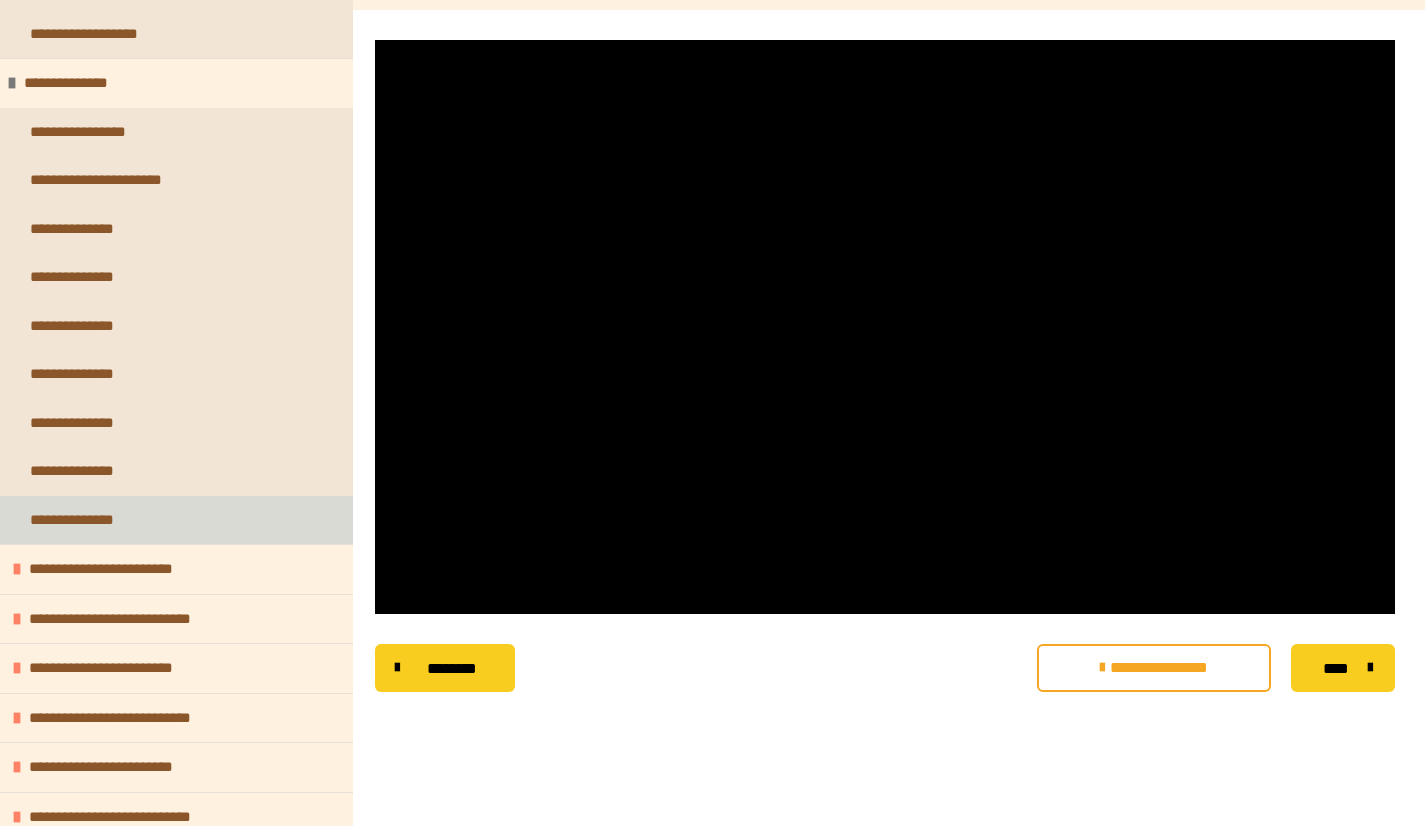 scroll, scrollTop: 3800, scrollLeft: 0, axis: vertical 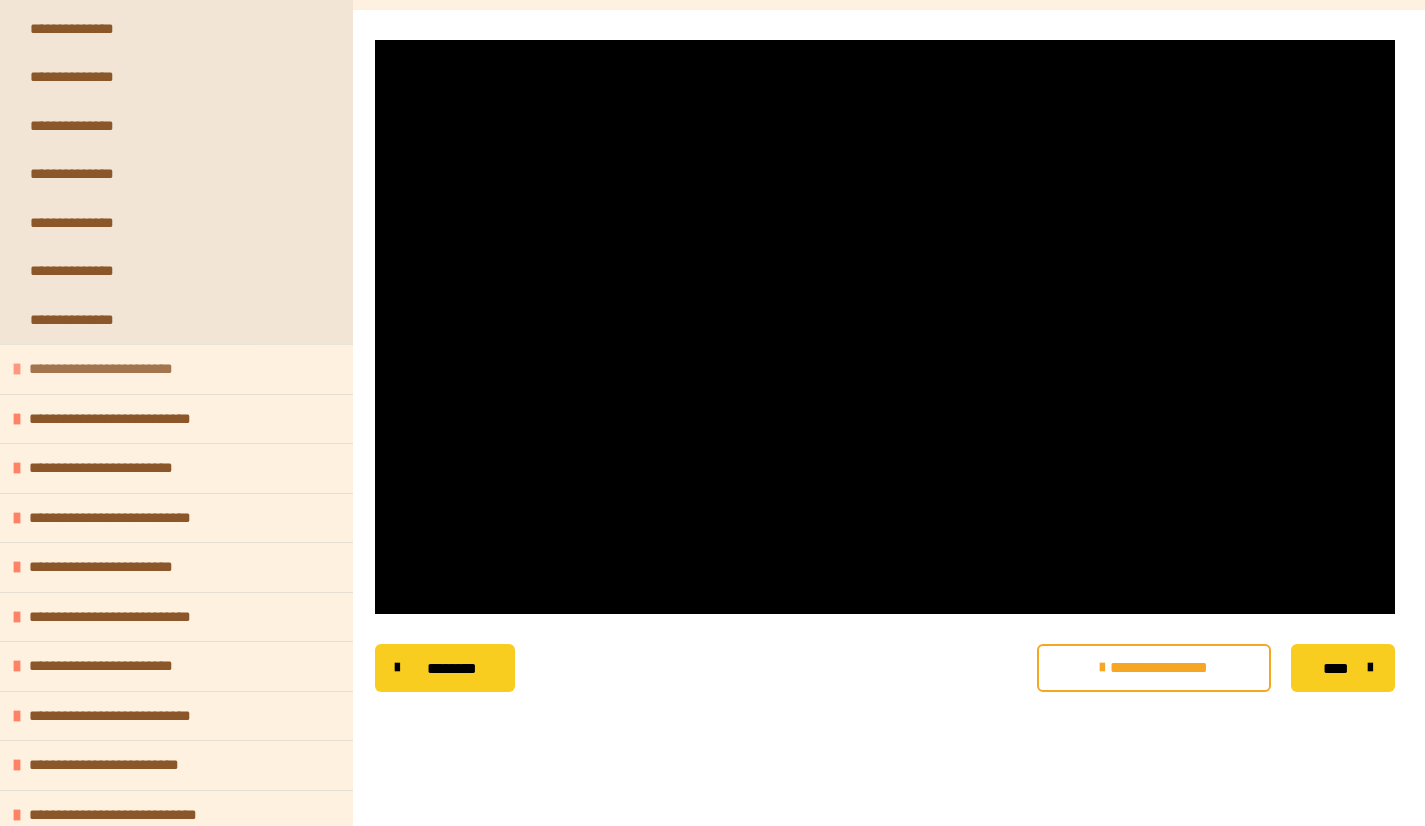 click on "**********" at bounding box center [176, 369] 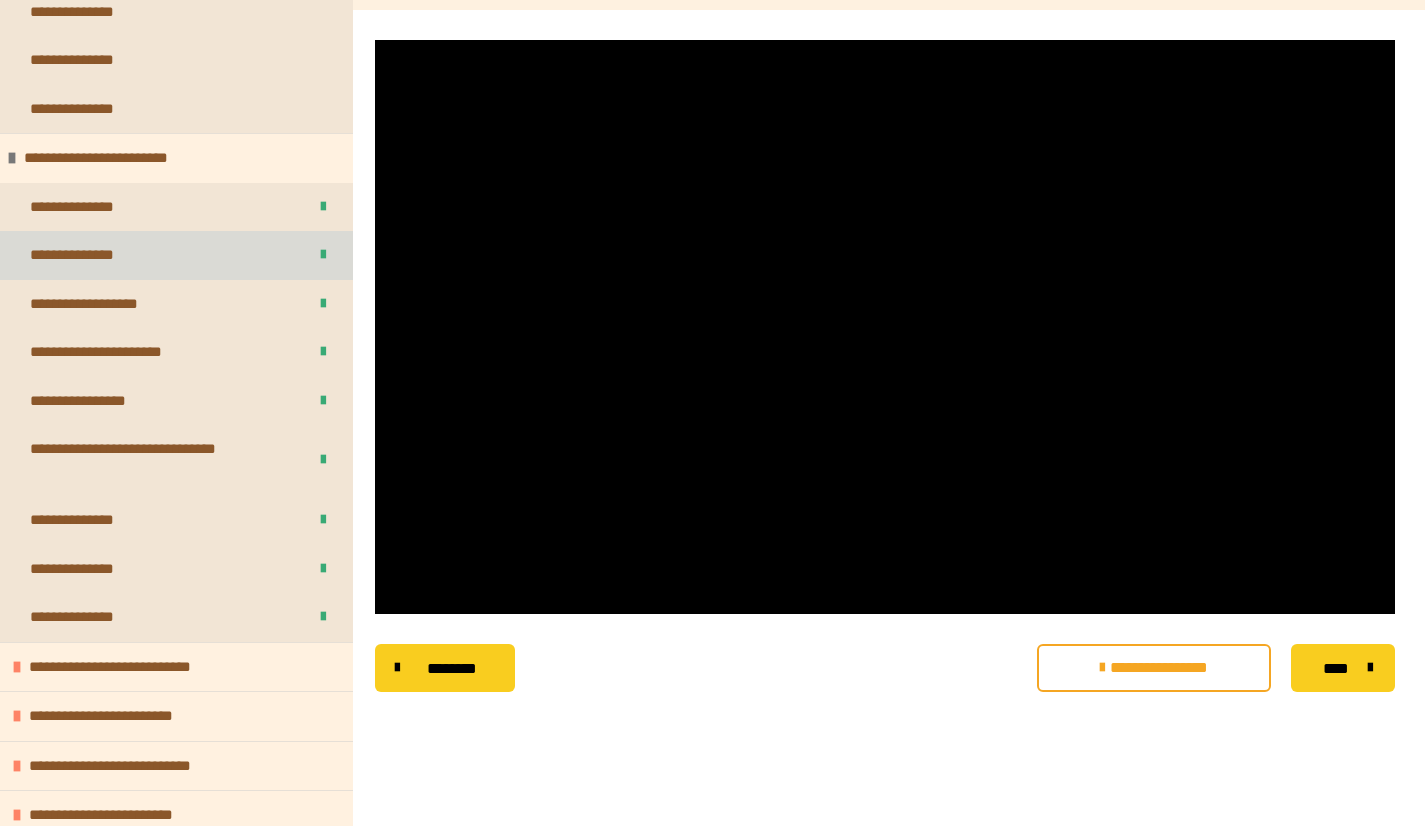 scroll, scrollTop: 4200, scrollLeft: 0, axis: vertical 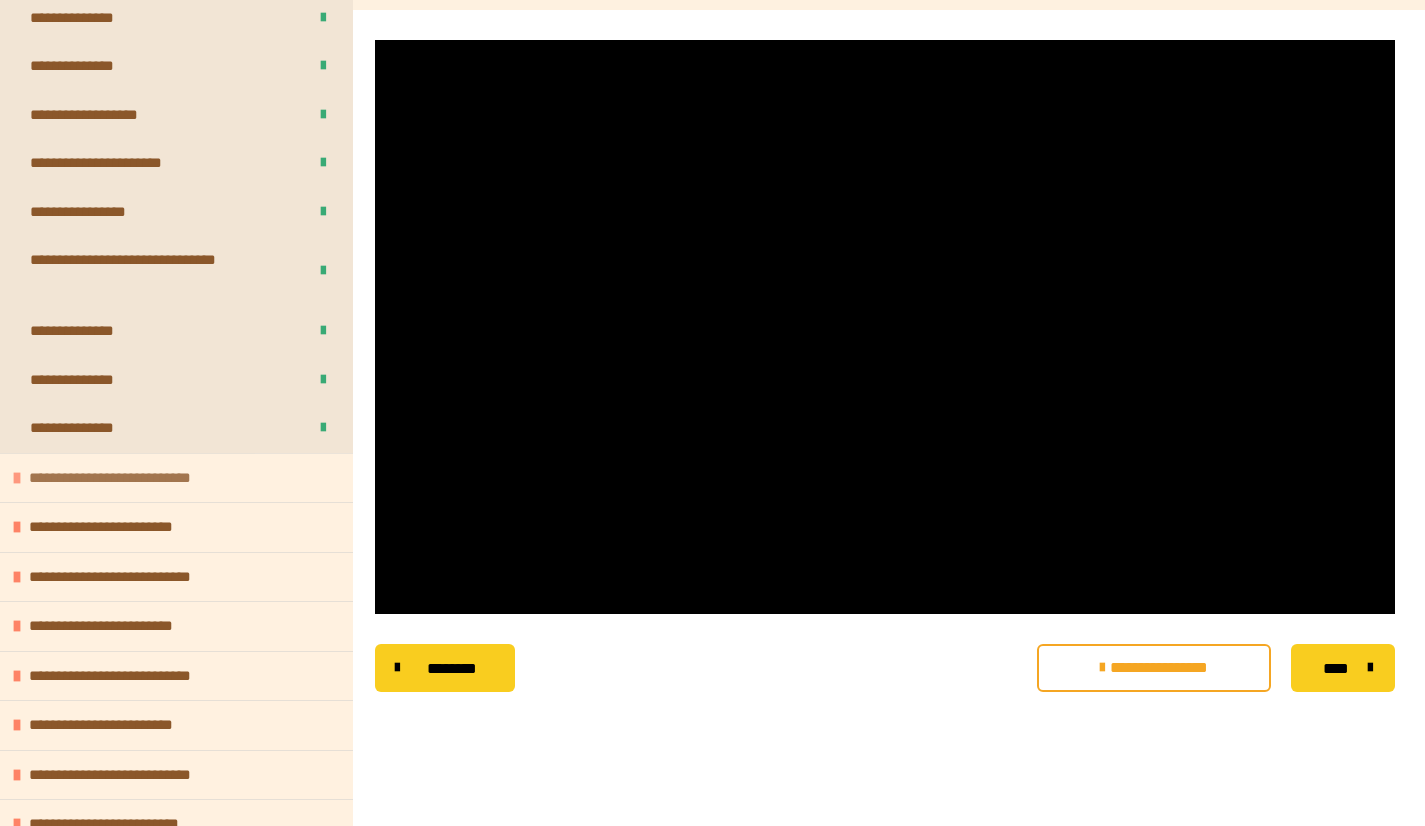 click on "**********" at bounding box center (176, 478) 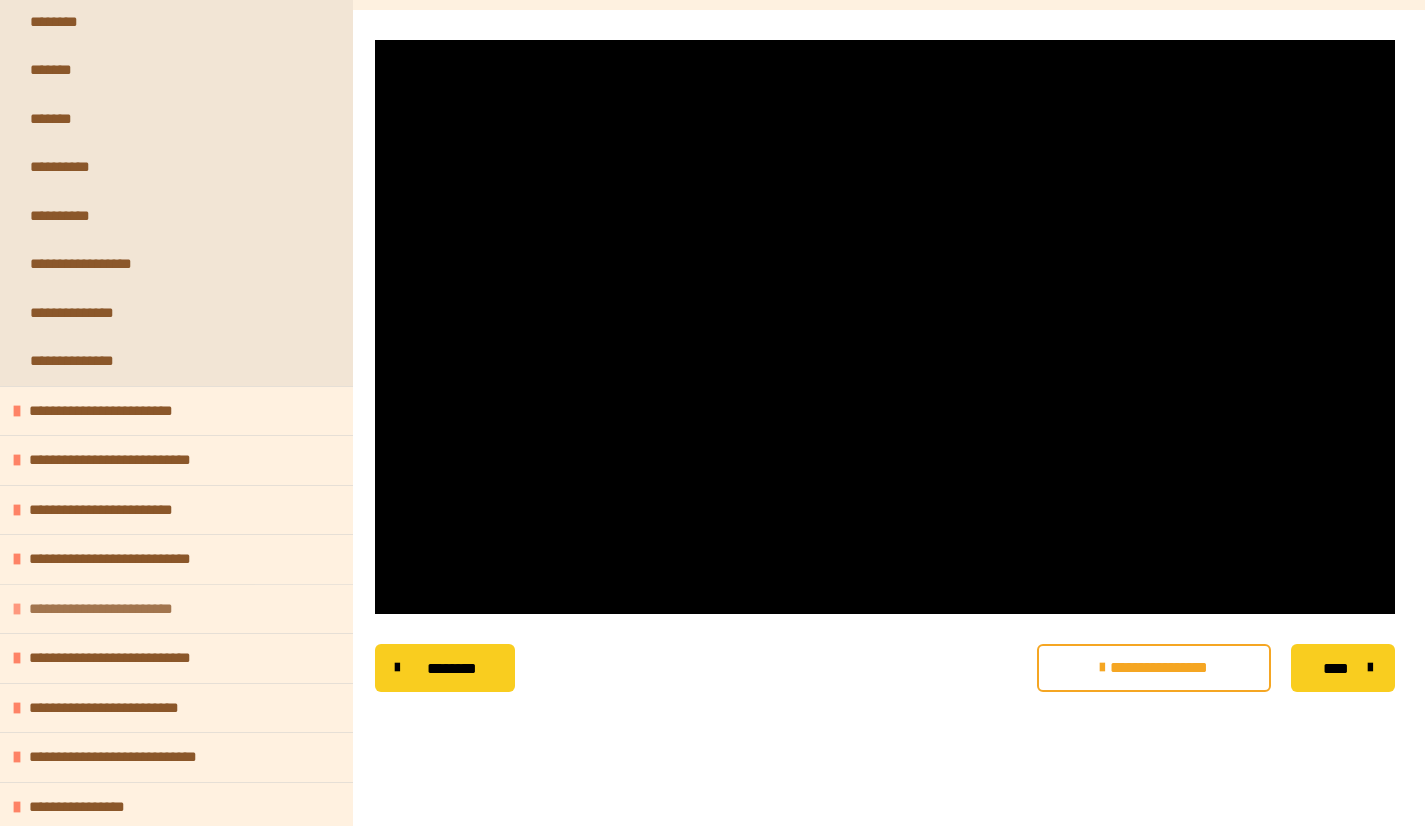scroll, scrollTop: 4353, scrollLeft: 0, axis: vertical 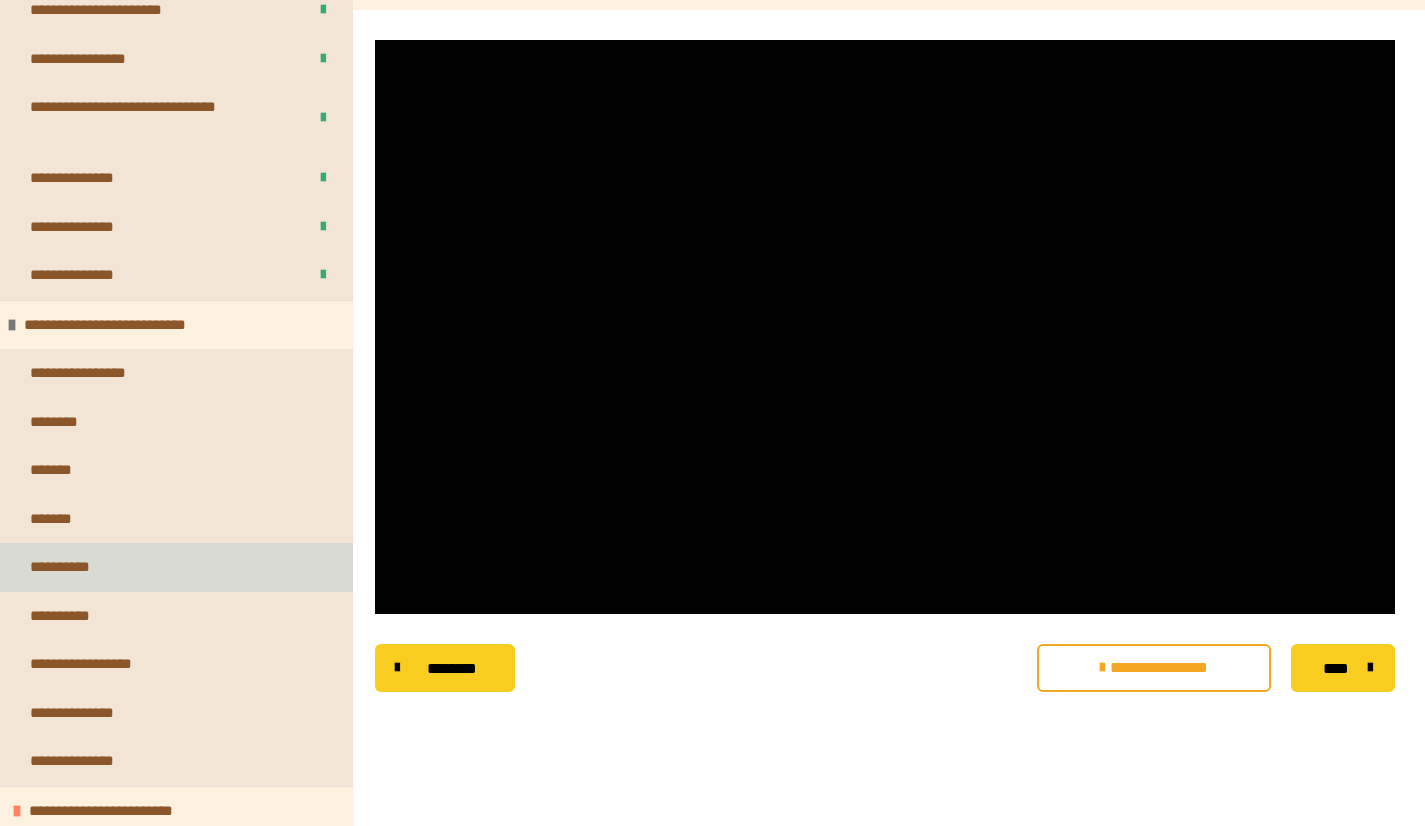 click on "**********" at bounding box center [176, 567] 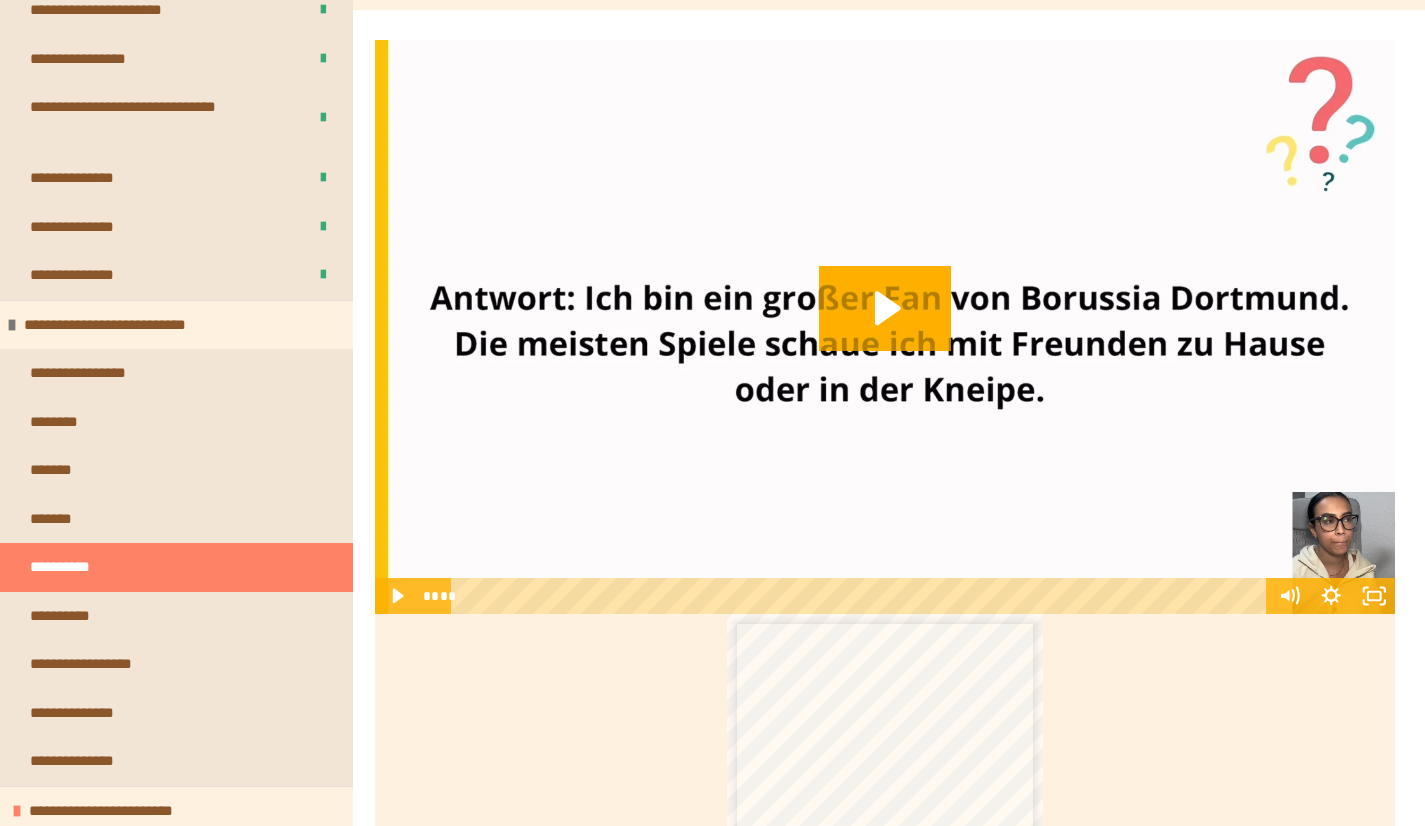 drag, startPoint x: 875, startPoint y: 270, endPoint x: 579, endPoint y: 742, distance: 557.13556 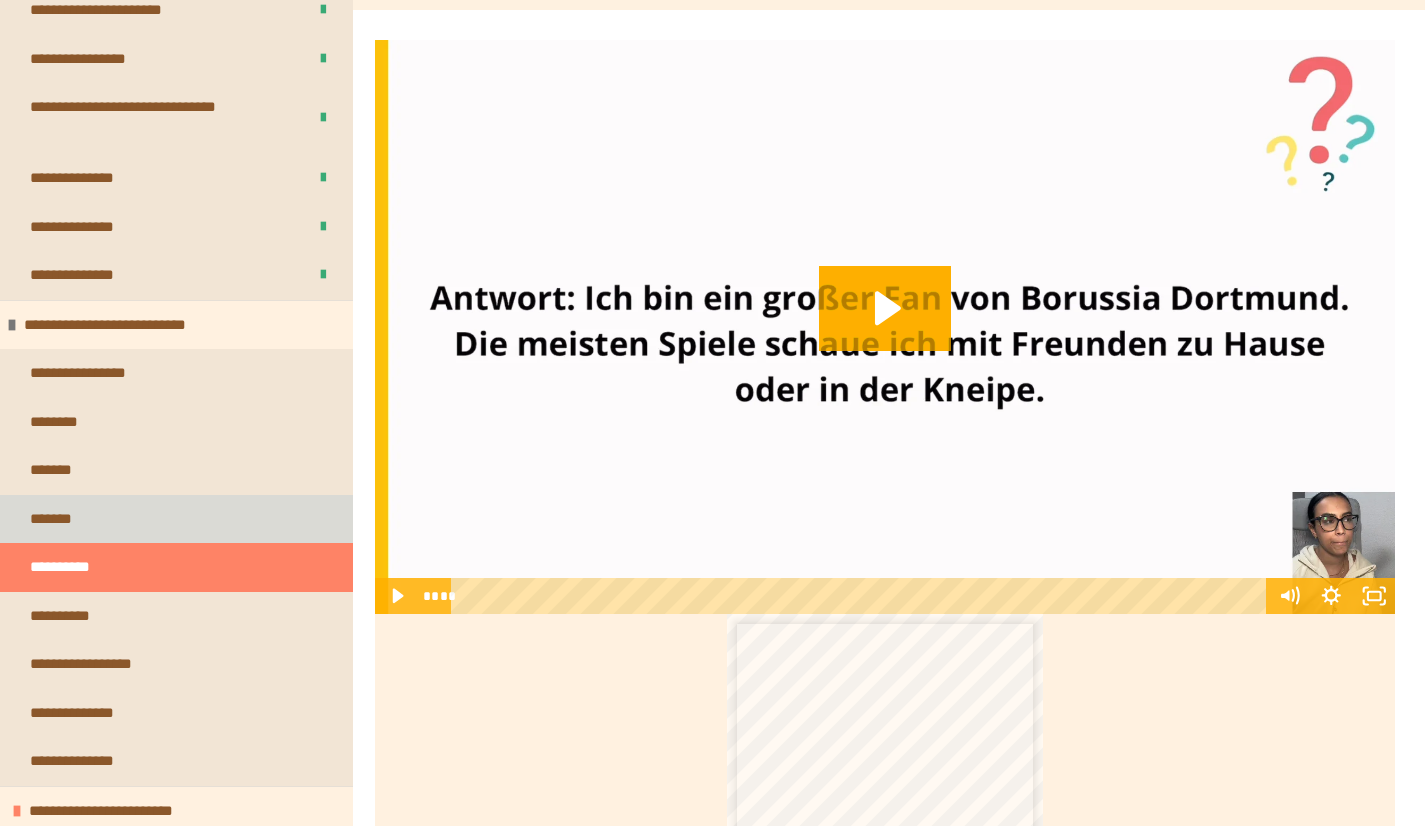 click on "*******" at bounding box center (176, 519) 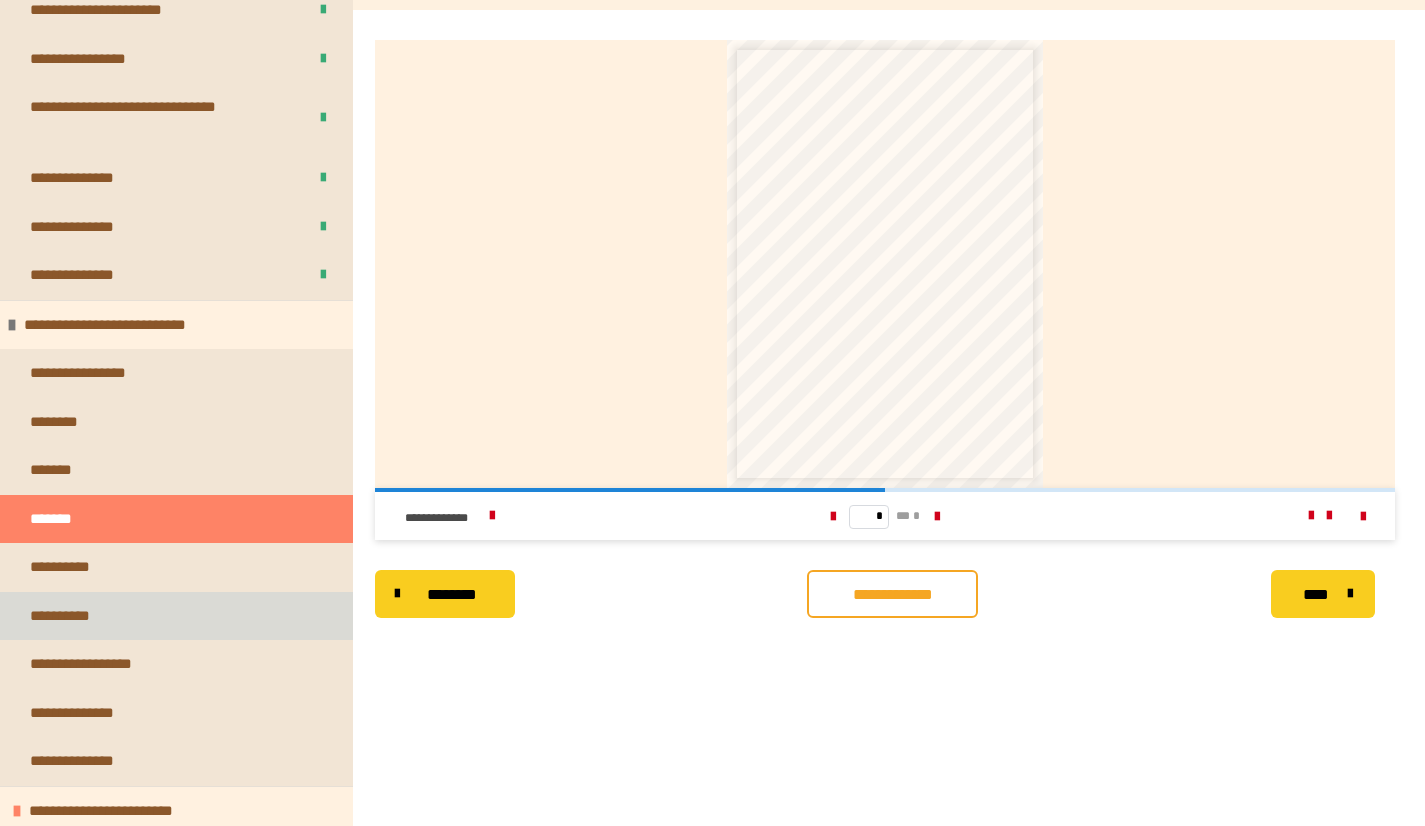 click on "**********" at bounding box center [176, 616] 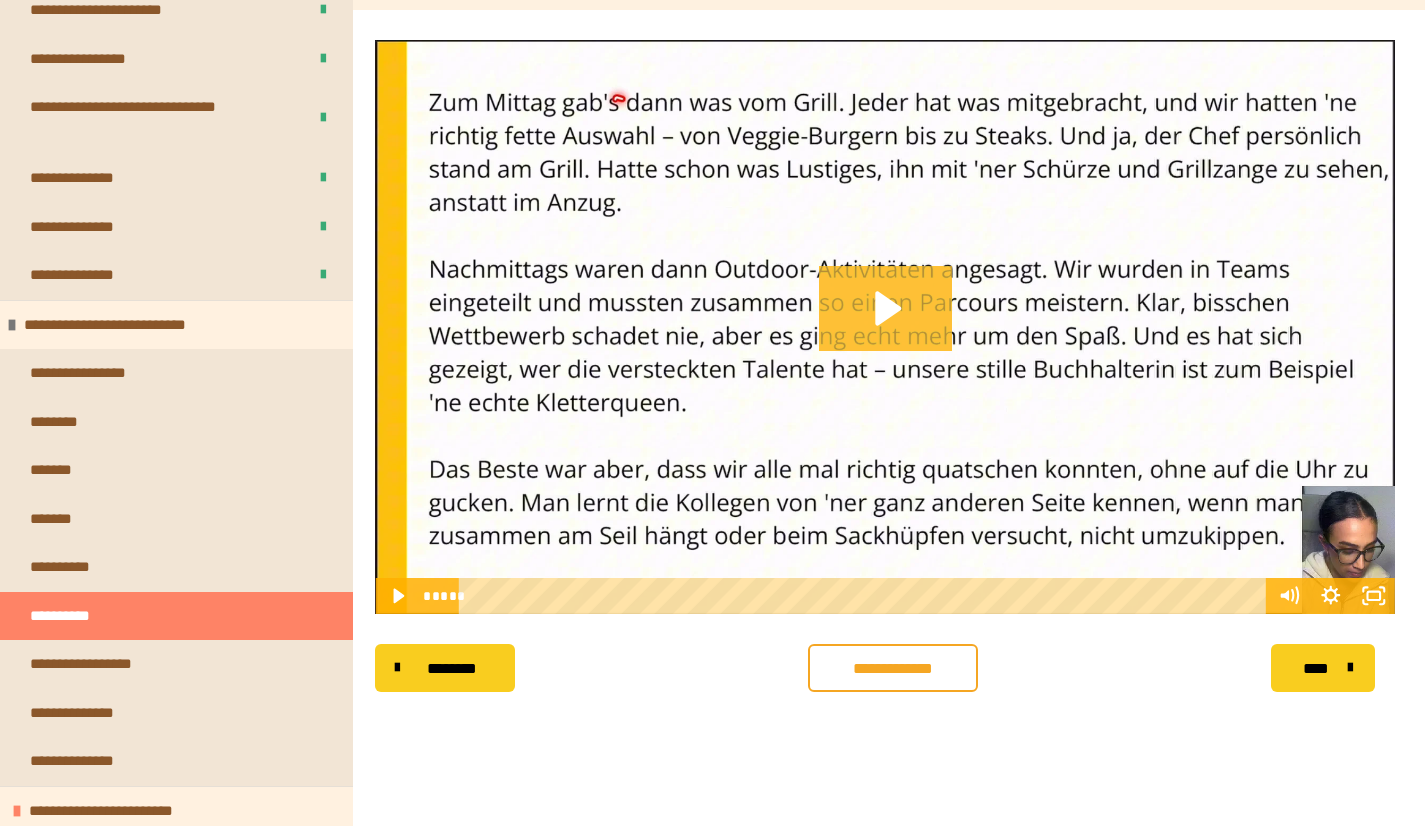 click 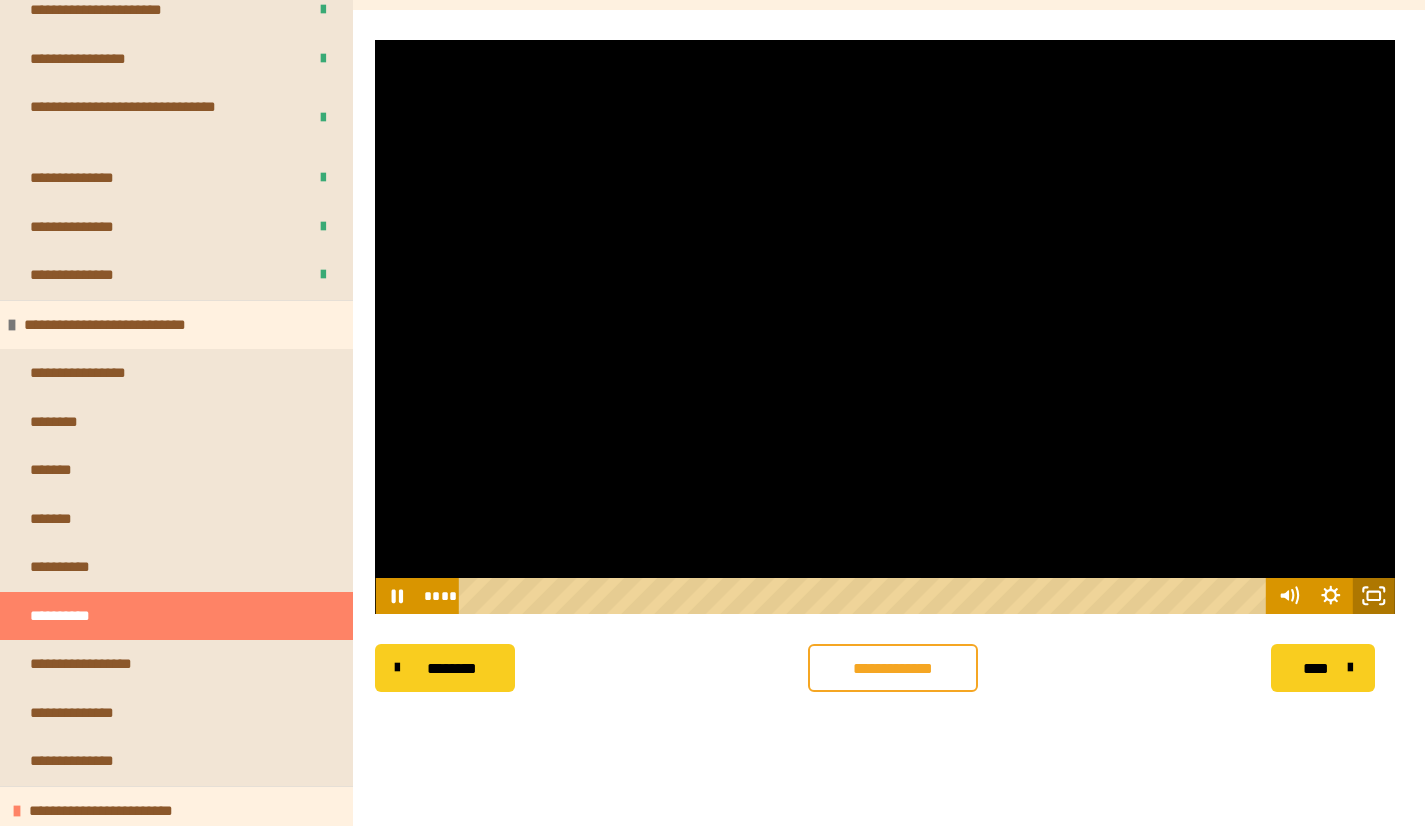 click 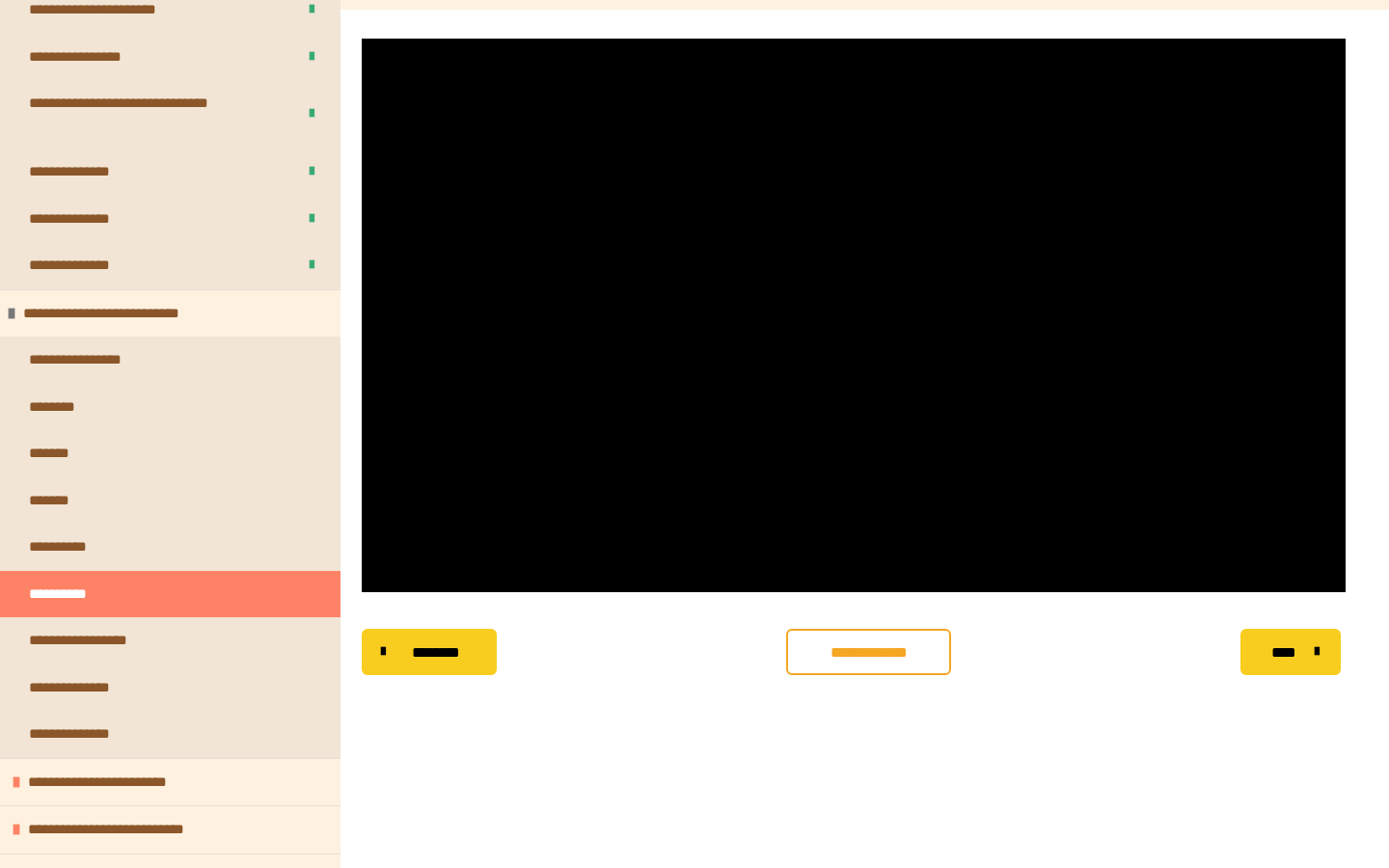 type 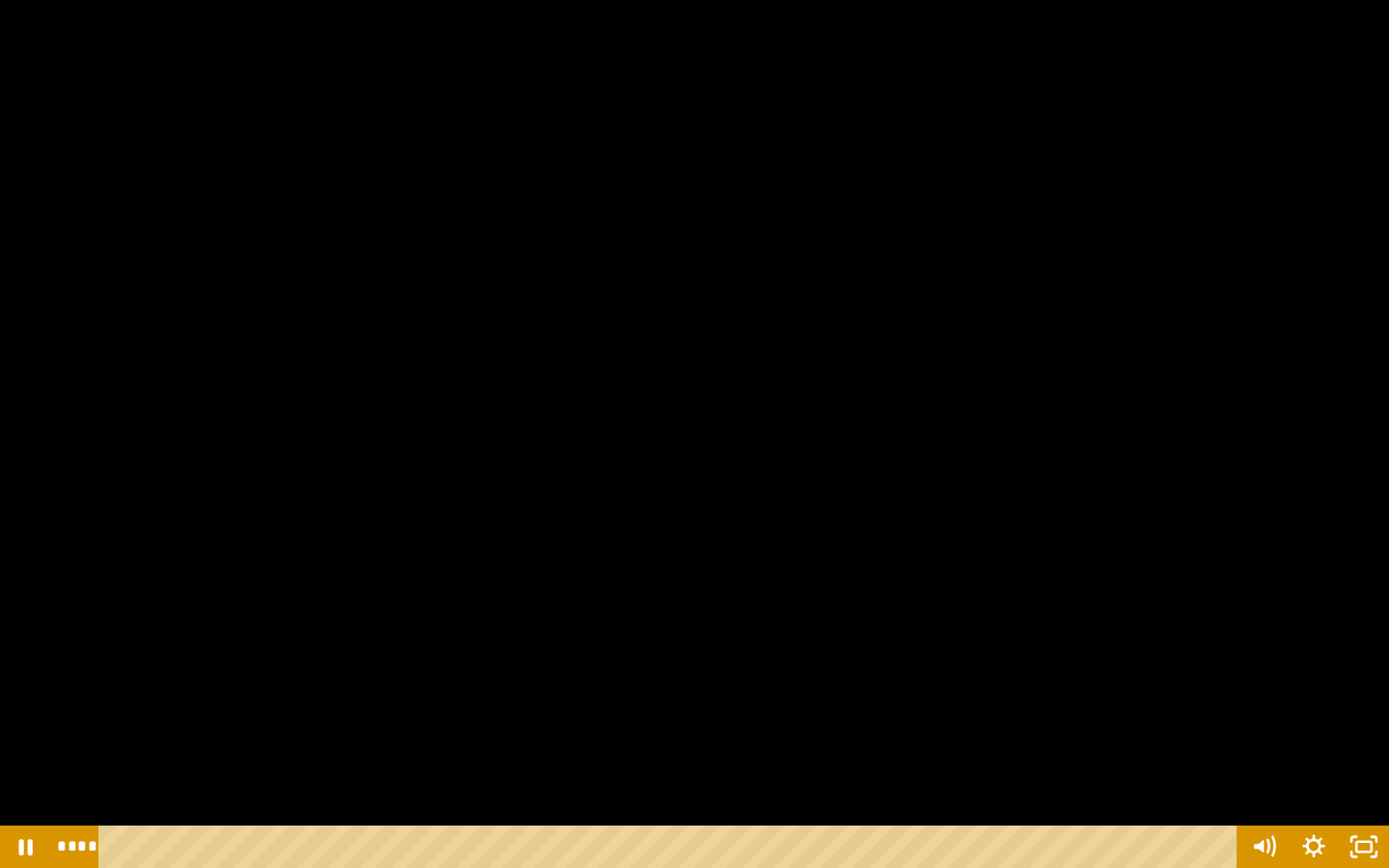 click at bounding box center (694, 434) 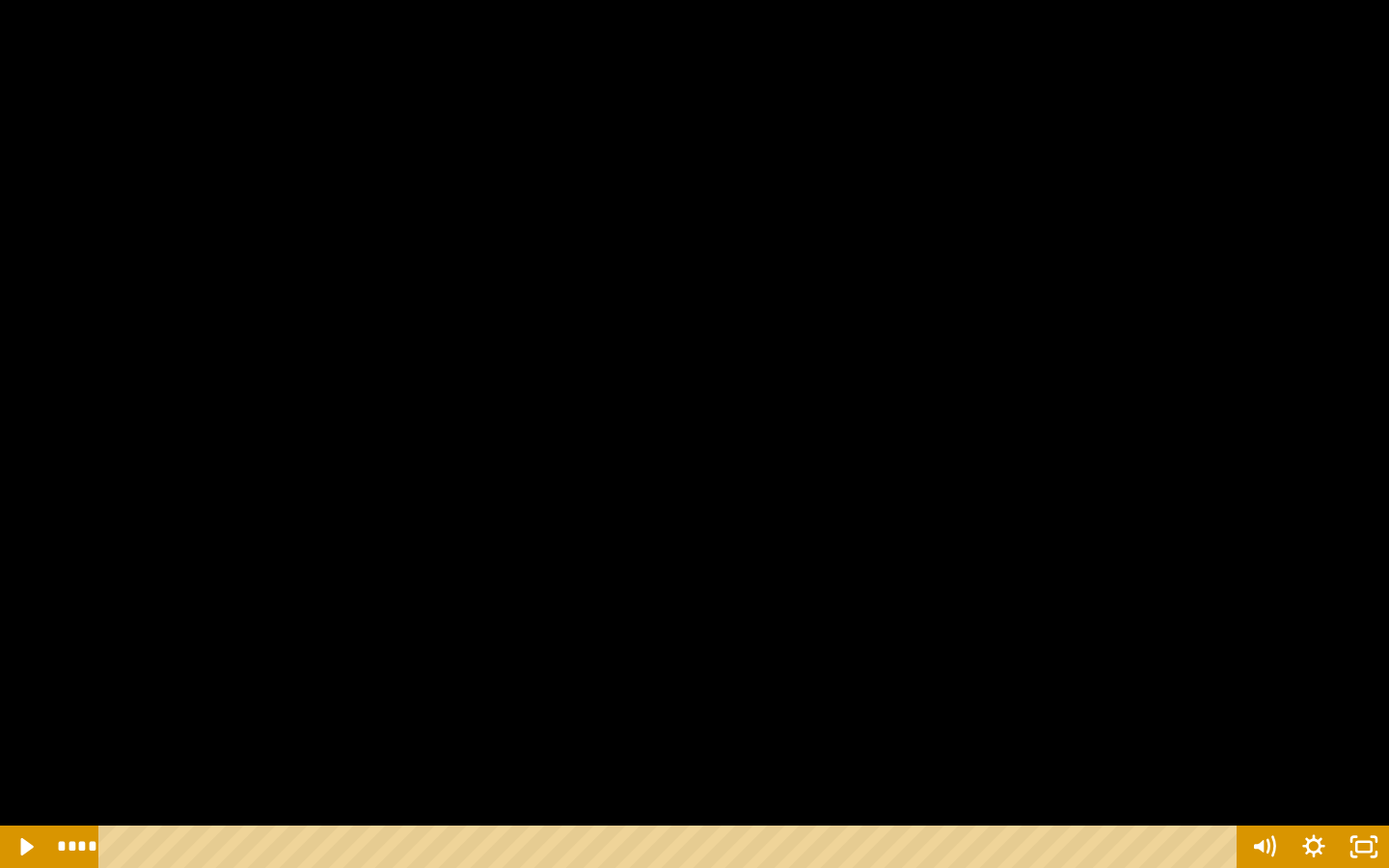 type 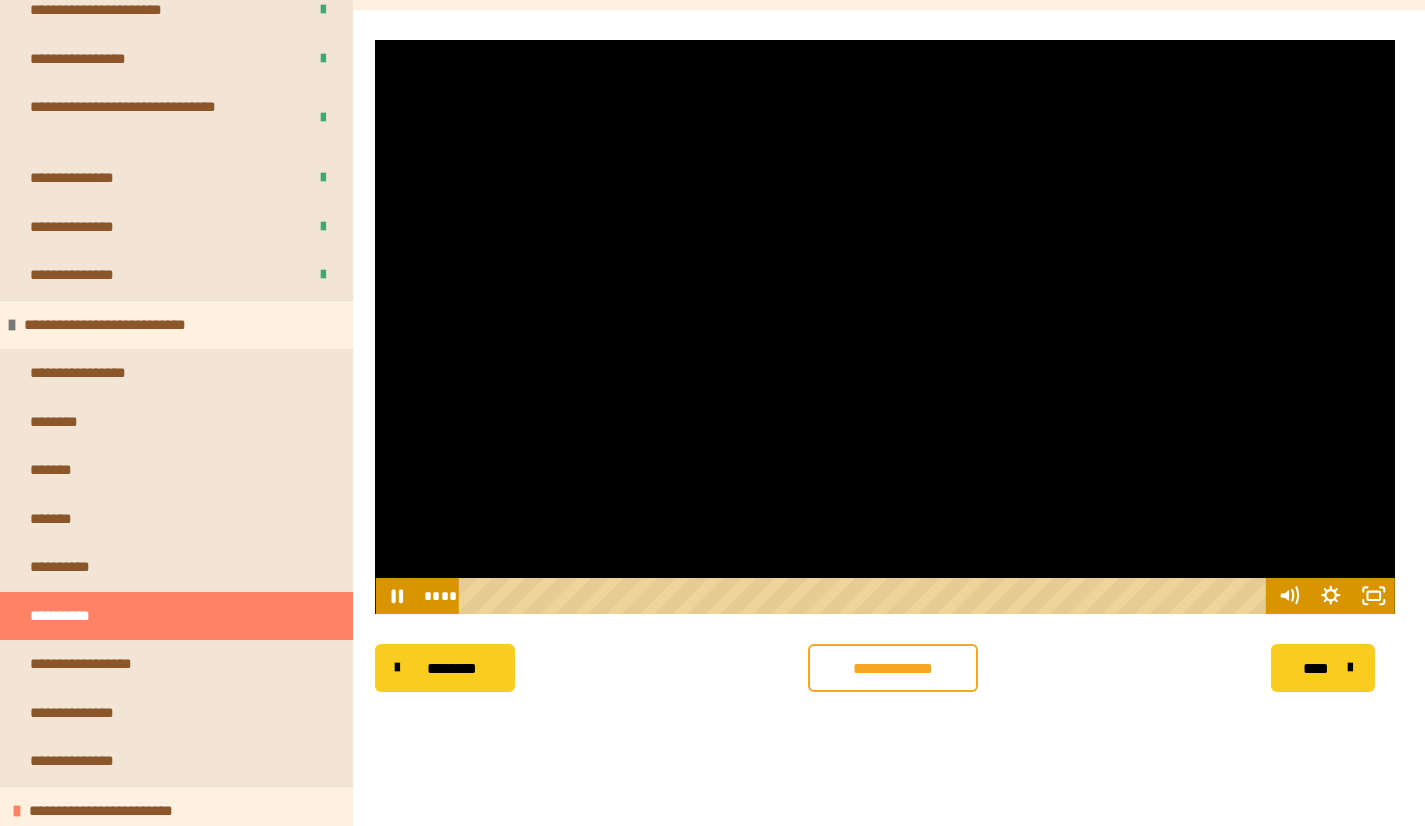 click at bounding box center [885, 327] 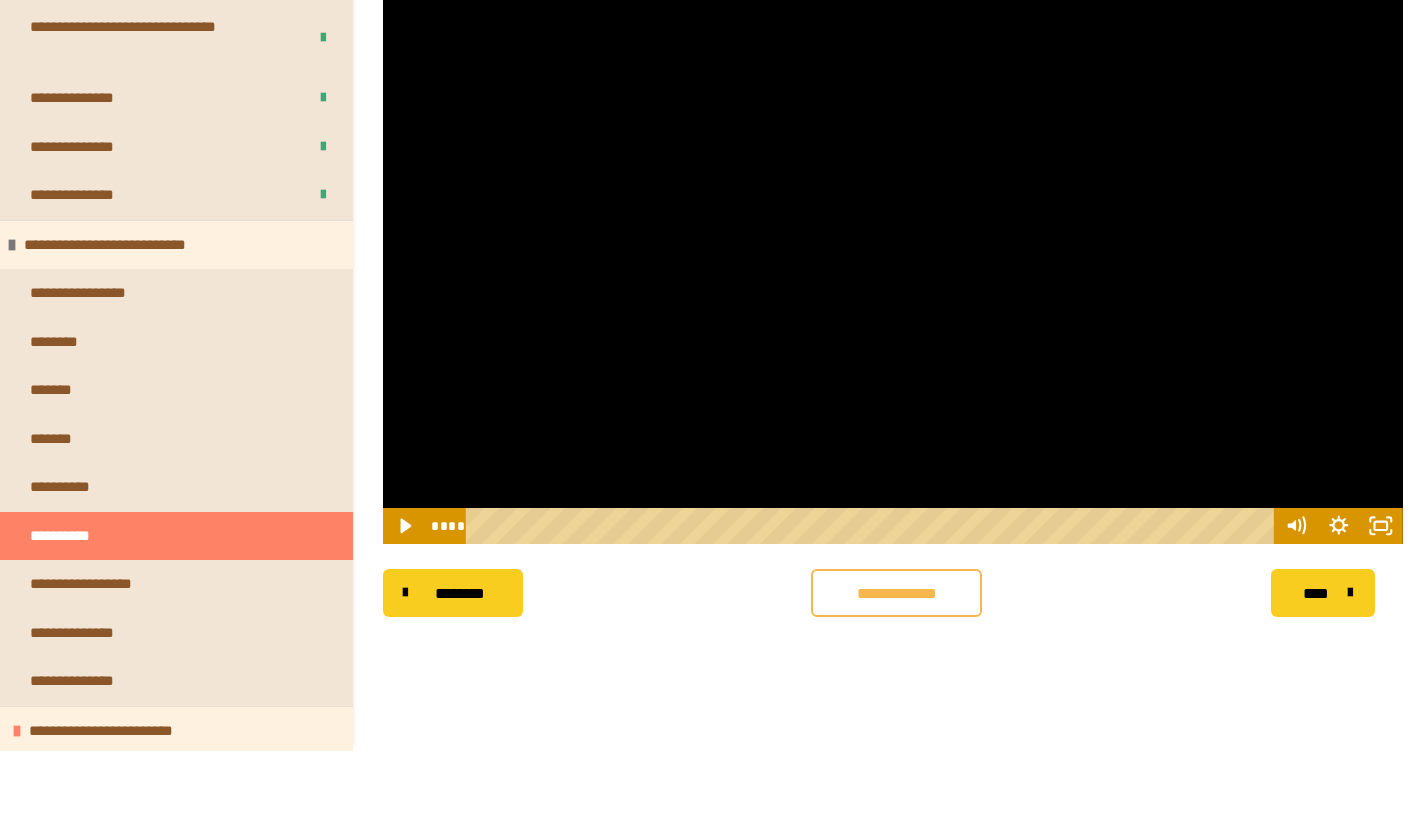 scroll, scrollTop: 157, scrollLeft: 0, axis: vertical 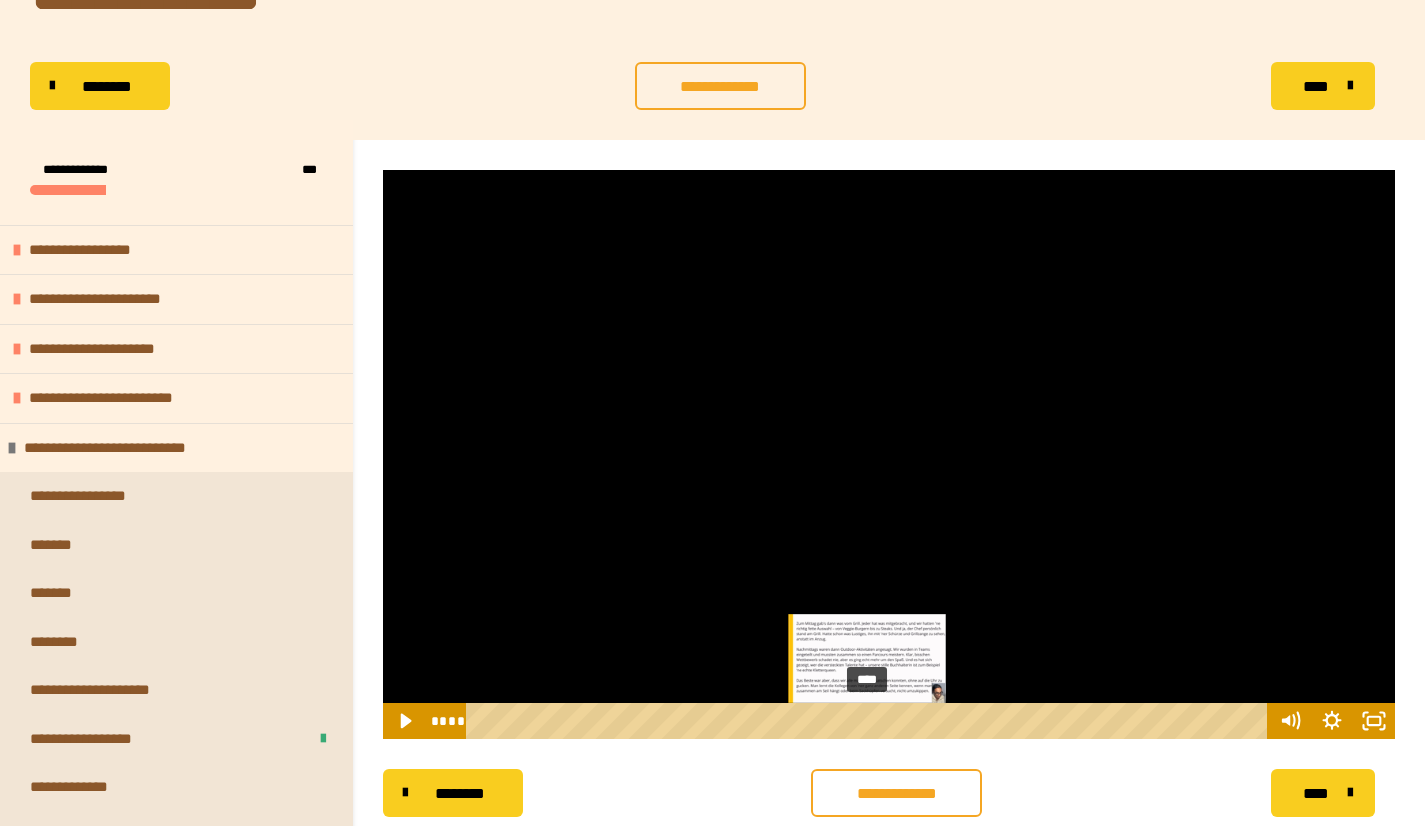 click on "****" at bounding box center [869, 721] 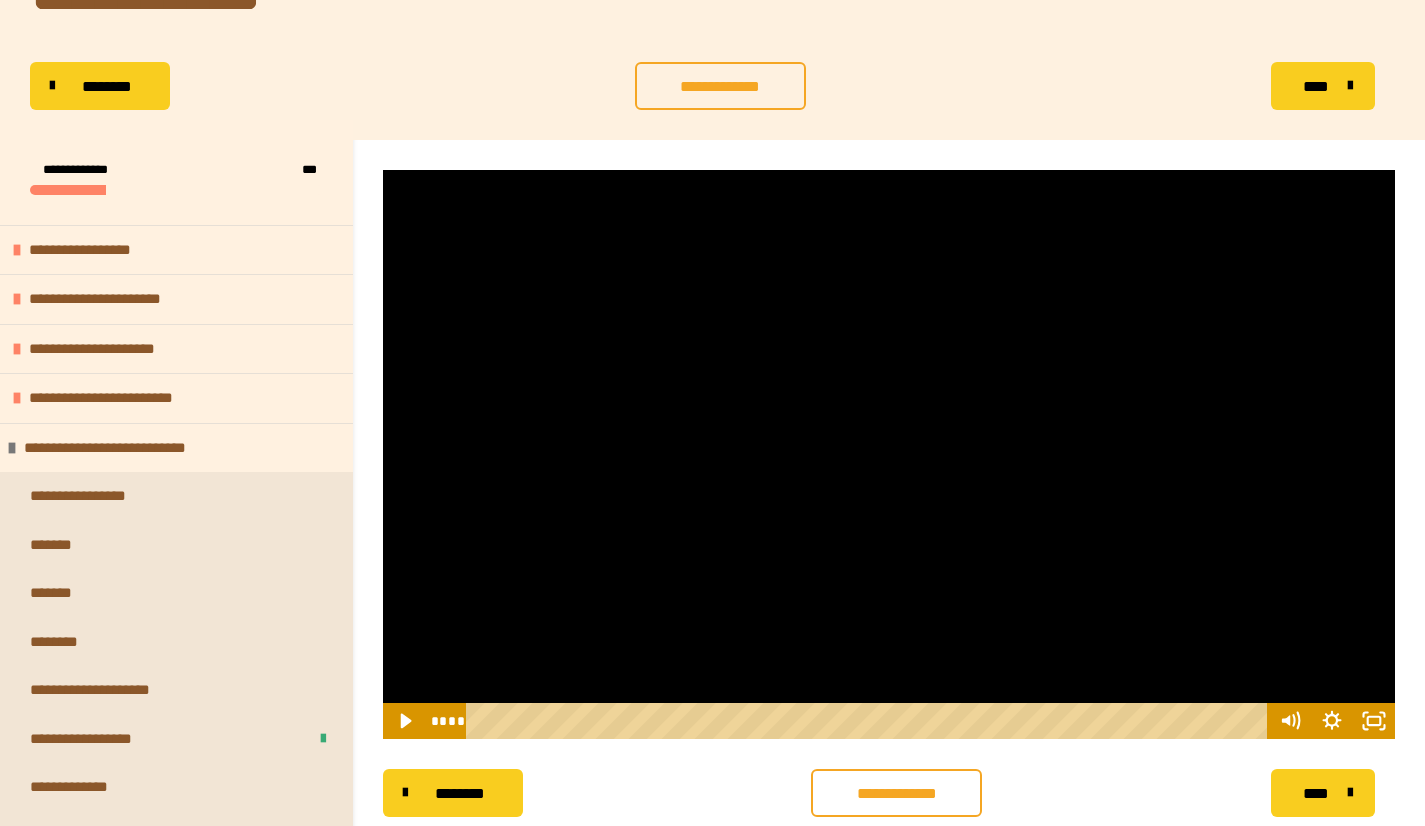click at bounding box center [889, 454] 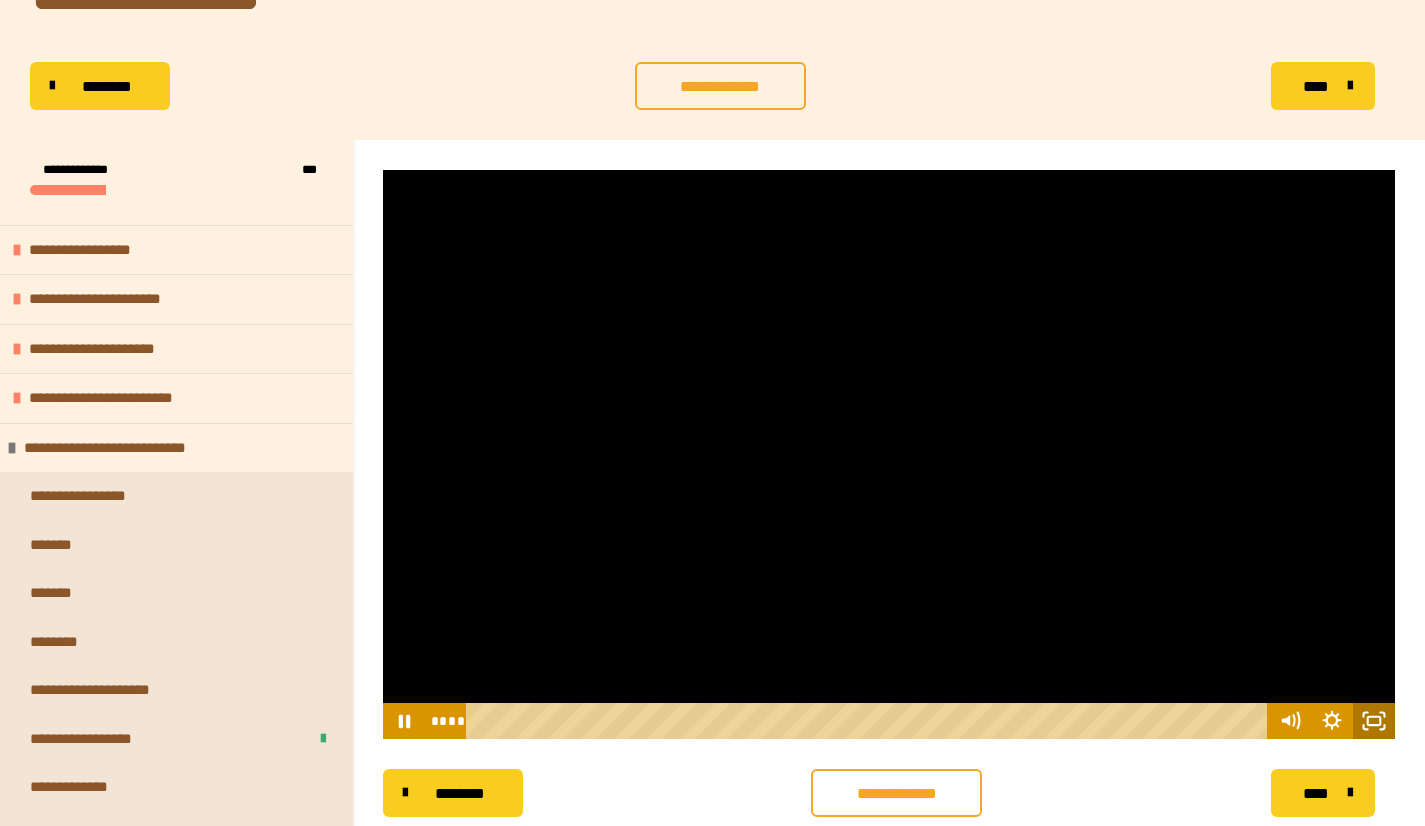 click 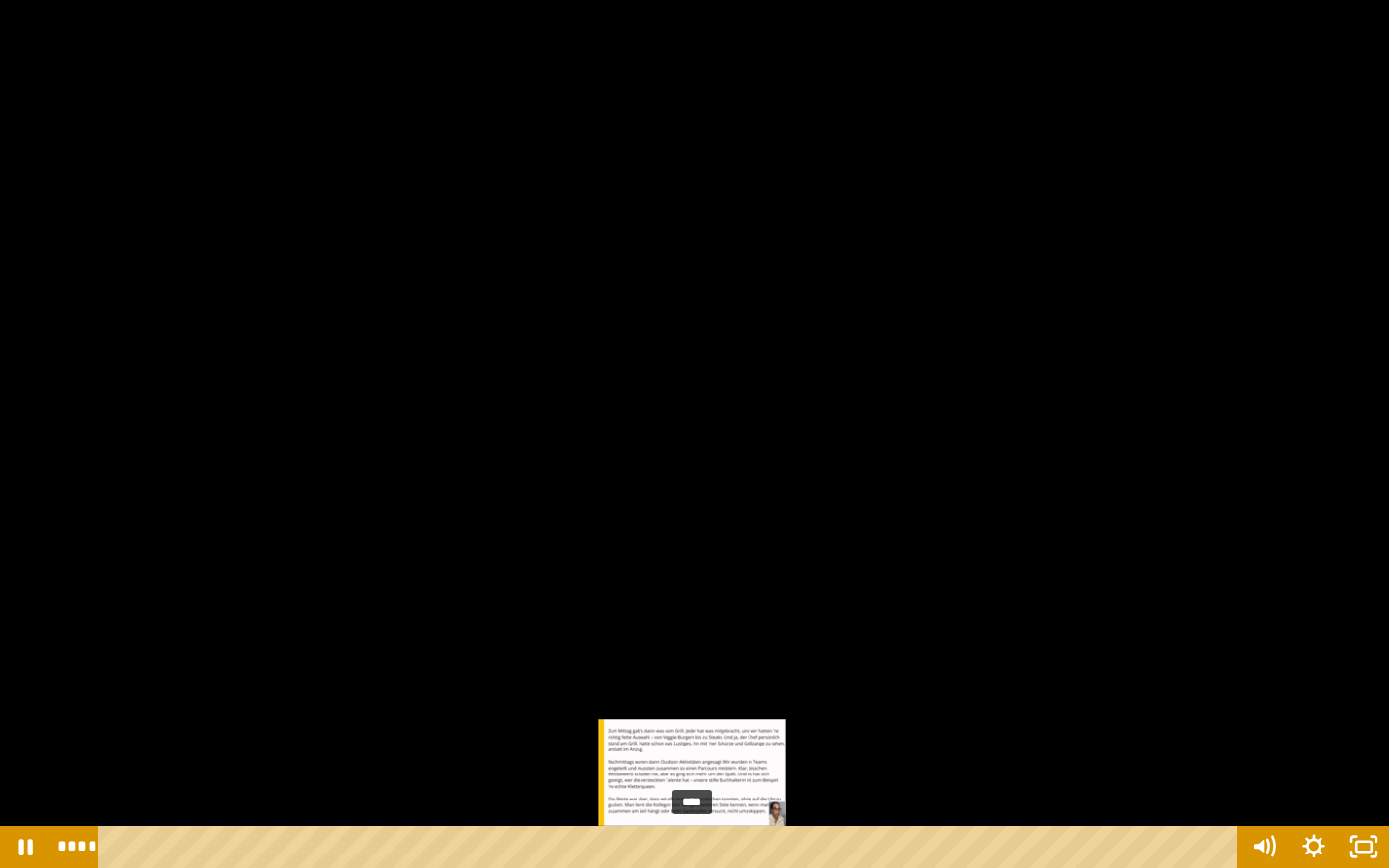 click on "****" at bounding box center (671, 847) 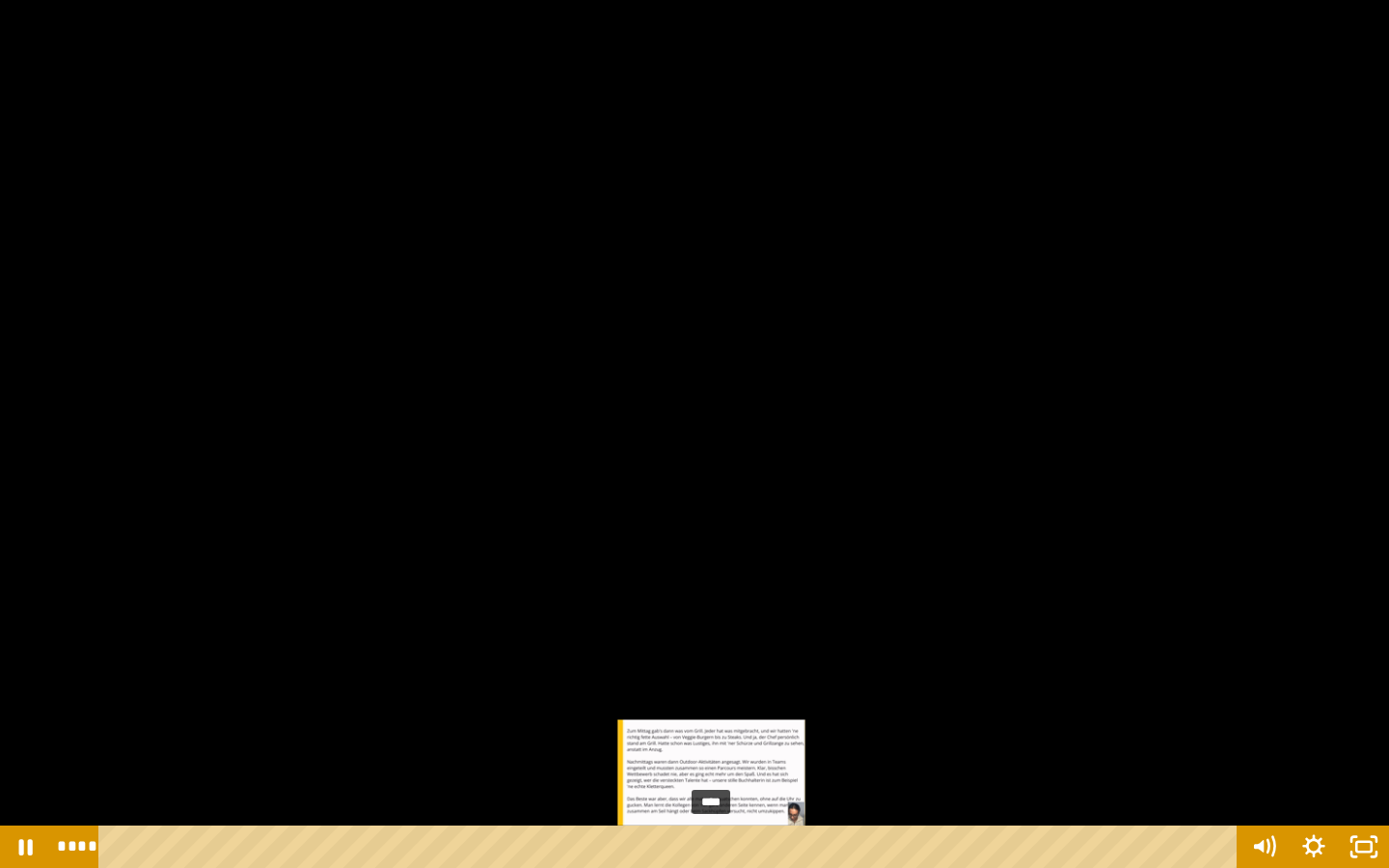 click on "****" at bounding box center (671, 847) 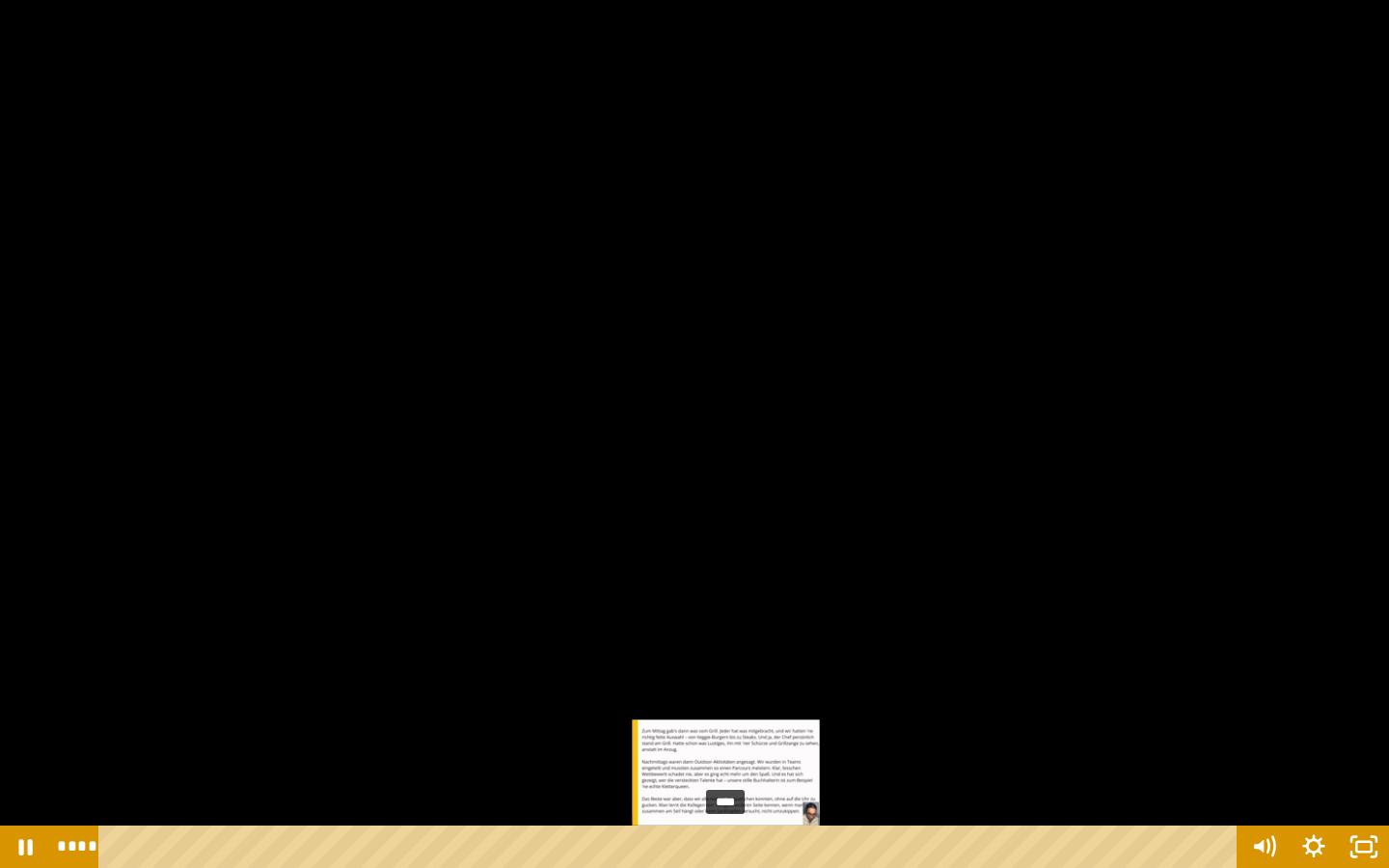 click on "****" at bounding box center (671, 847) 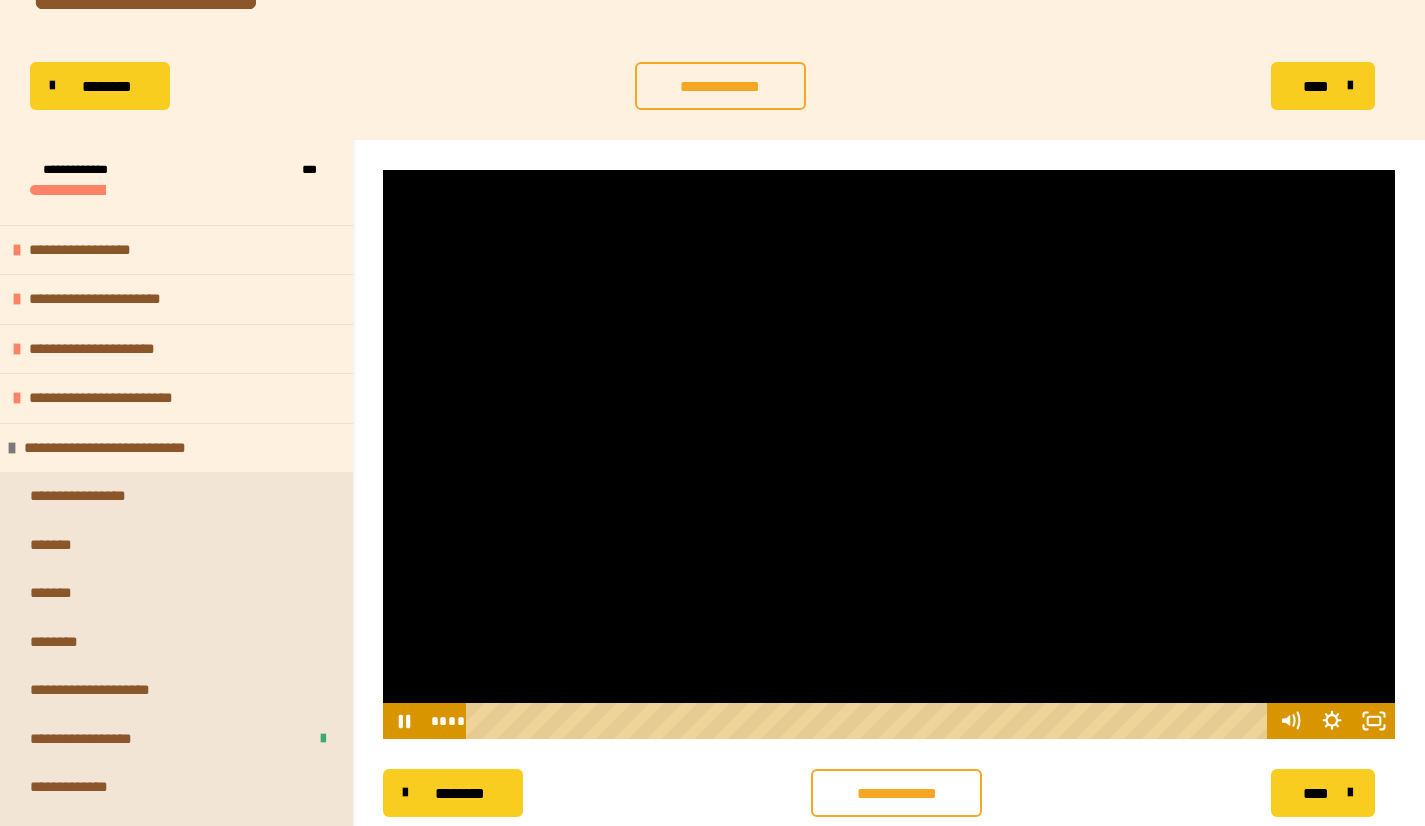 click at bounding box center (889, 454) 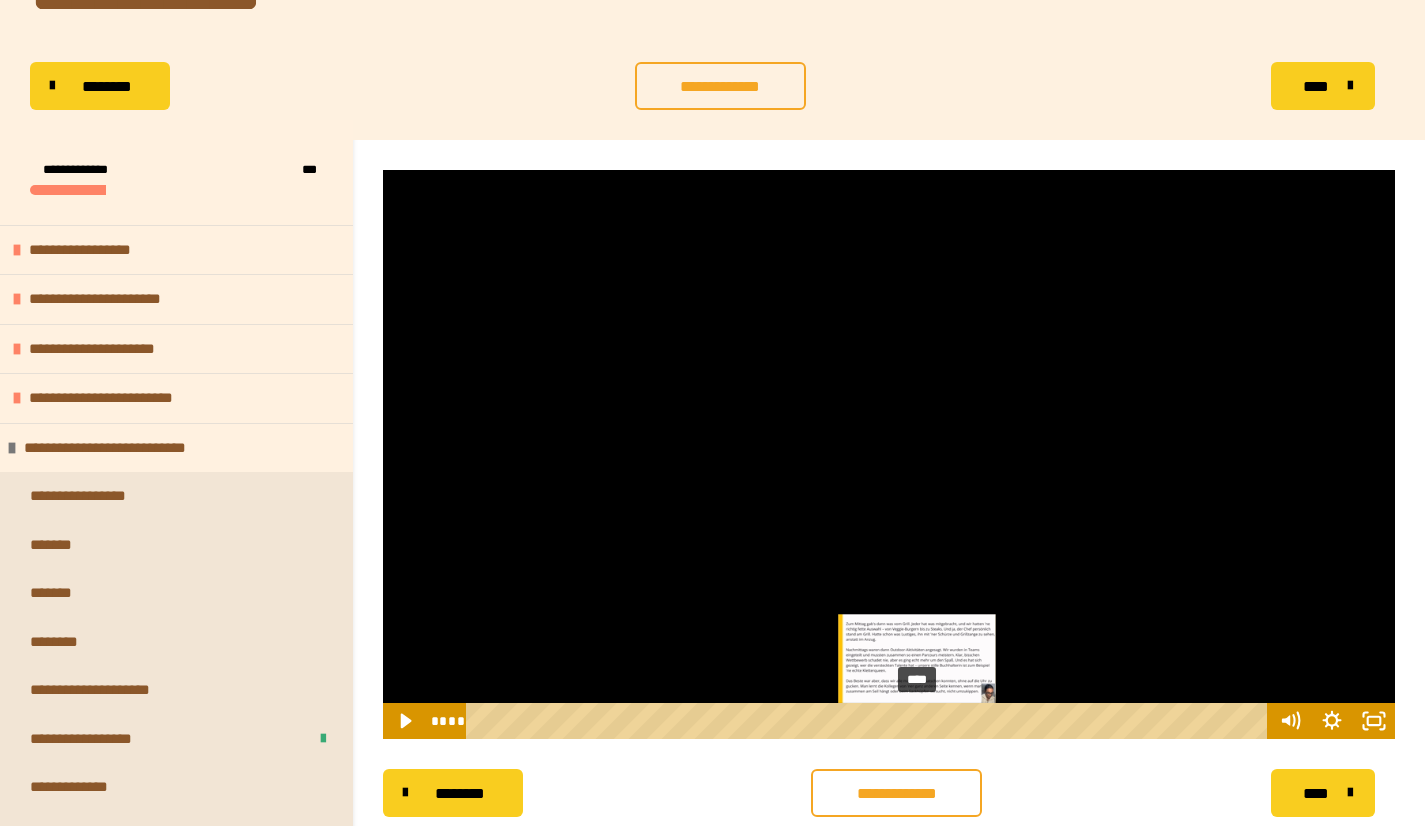 click on "****" at bounding box center (869, 721) 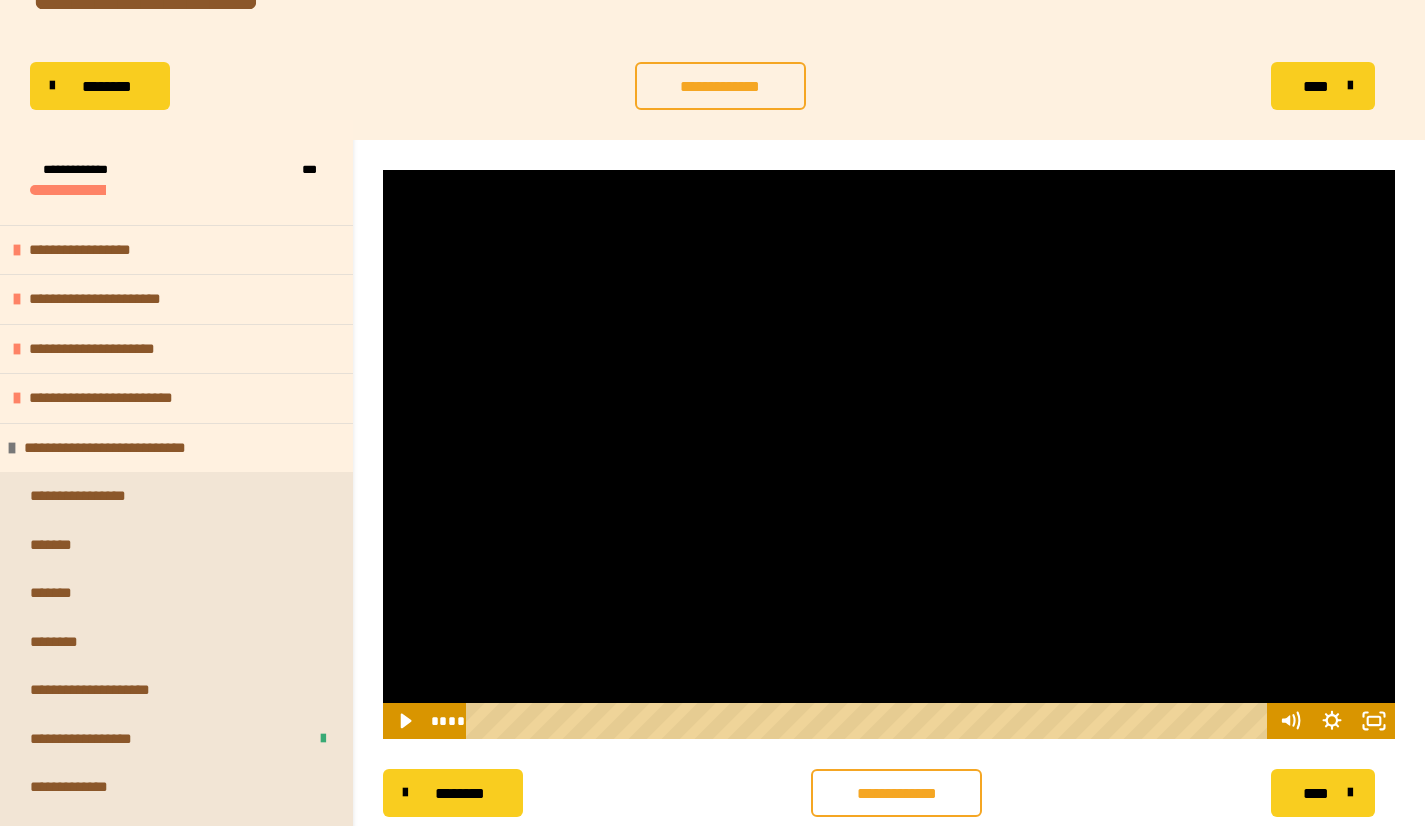 drag, startPoint x: 1042, startPoint y: 571, endPoint x: 1052, endPoint y: 577, distance: 11.661903 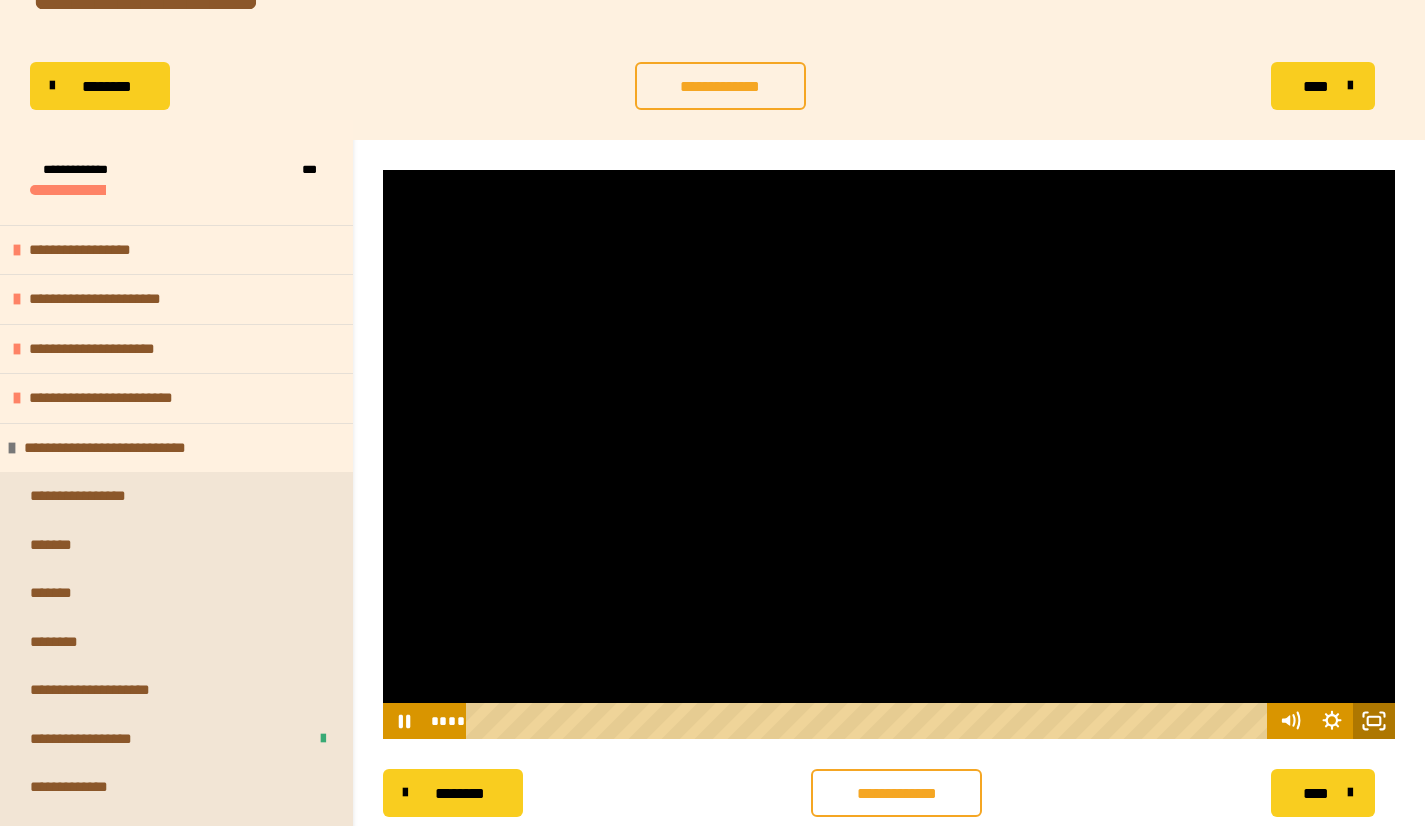 click 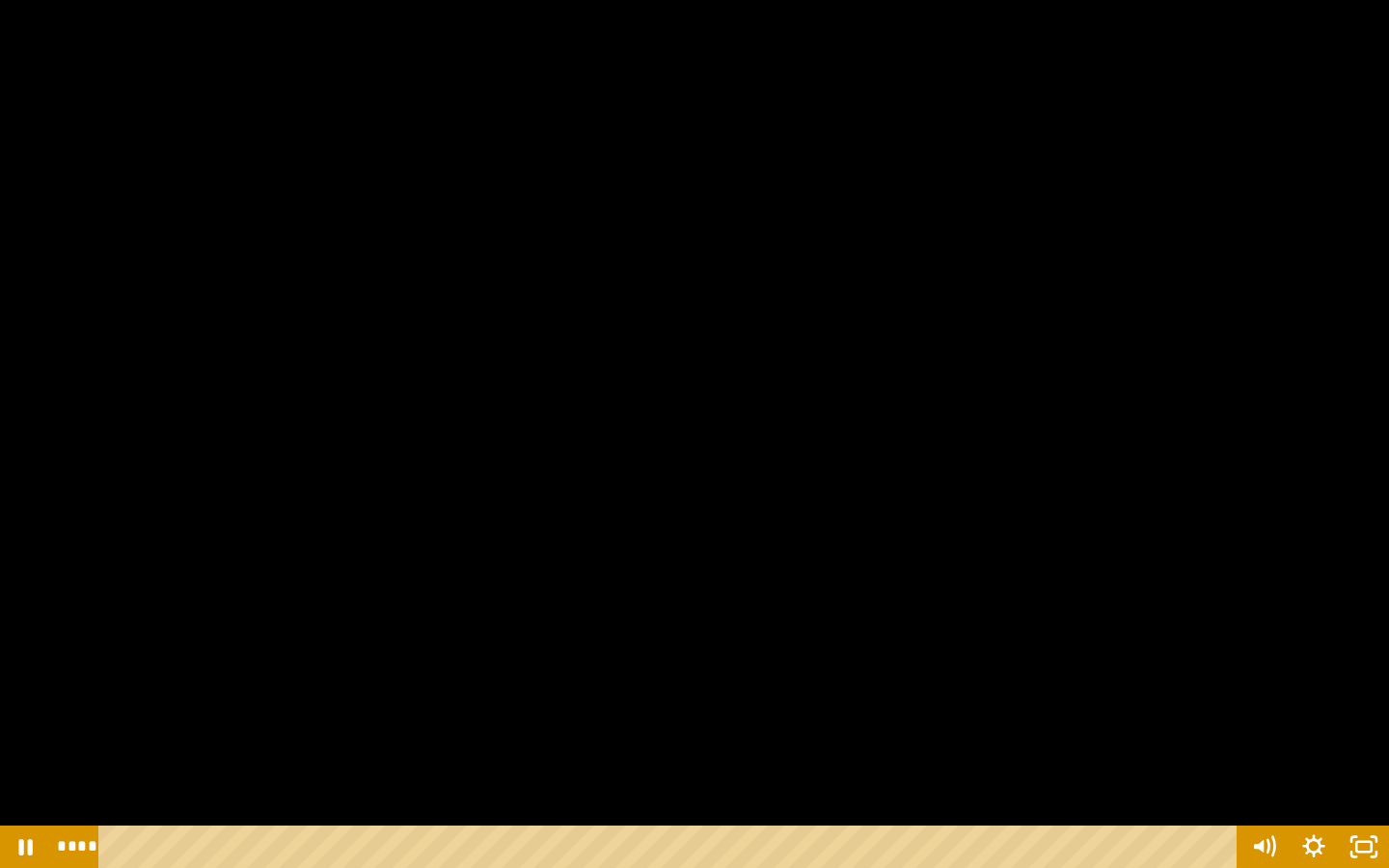 click at bounding box center (694, 434) 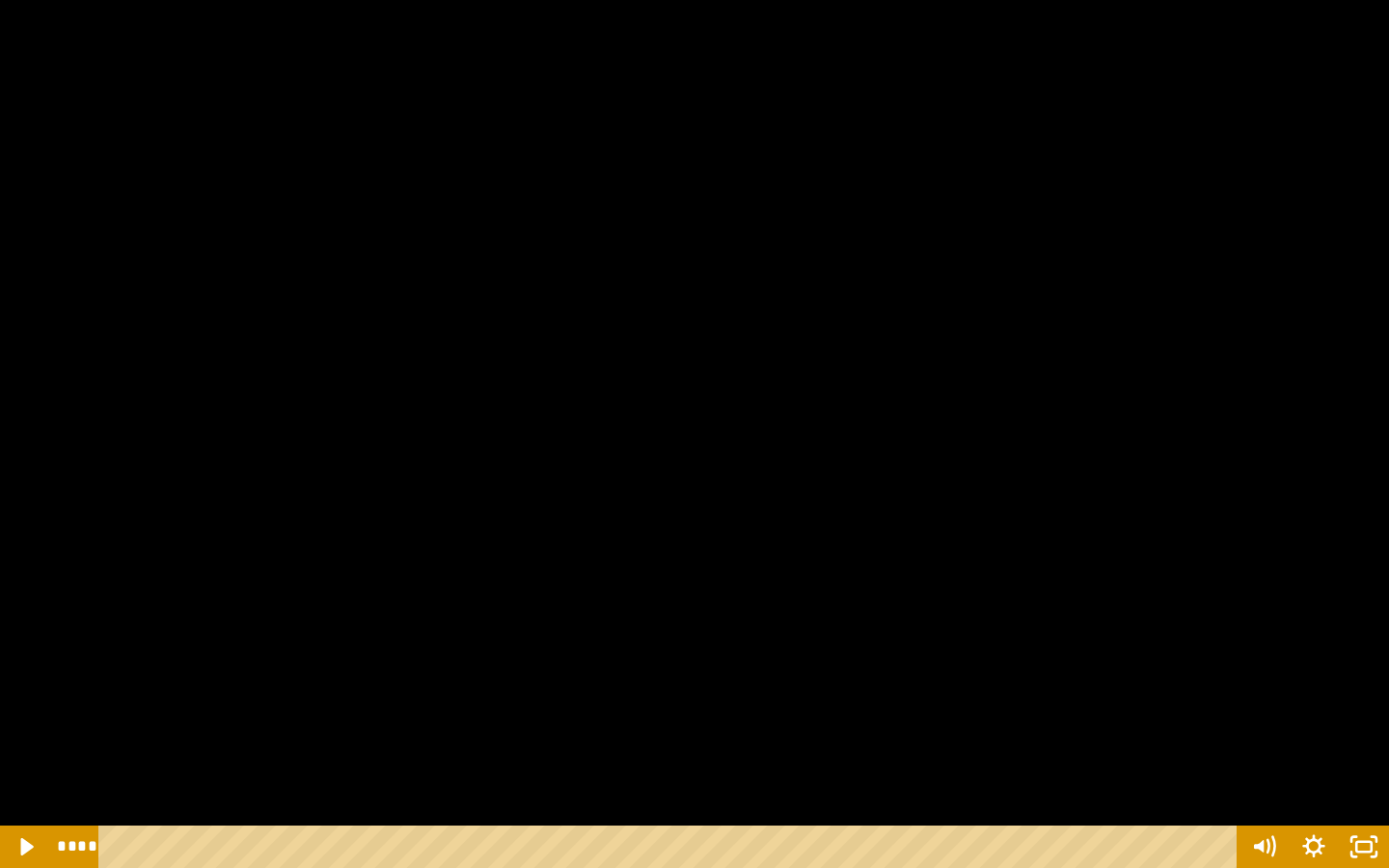 click at bounding box center [694, 434] 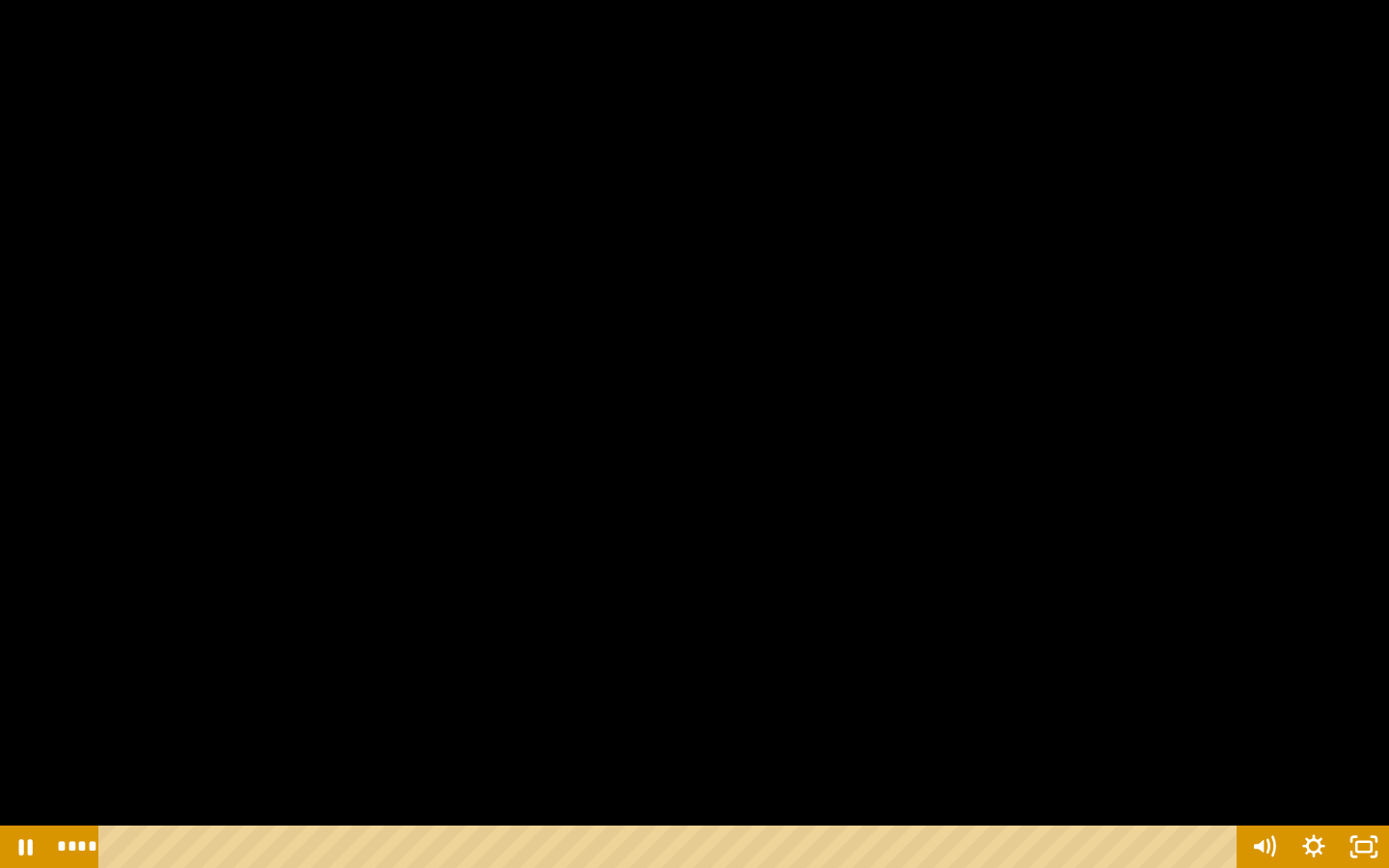 click at bounding box center [694, 434] 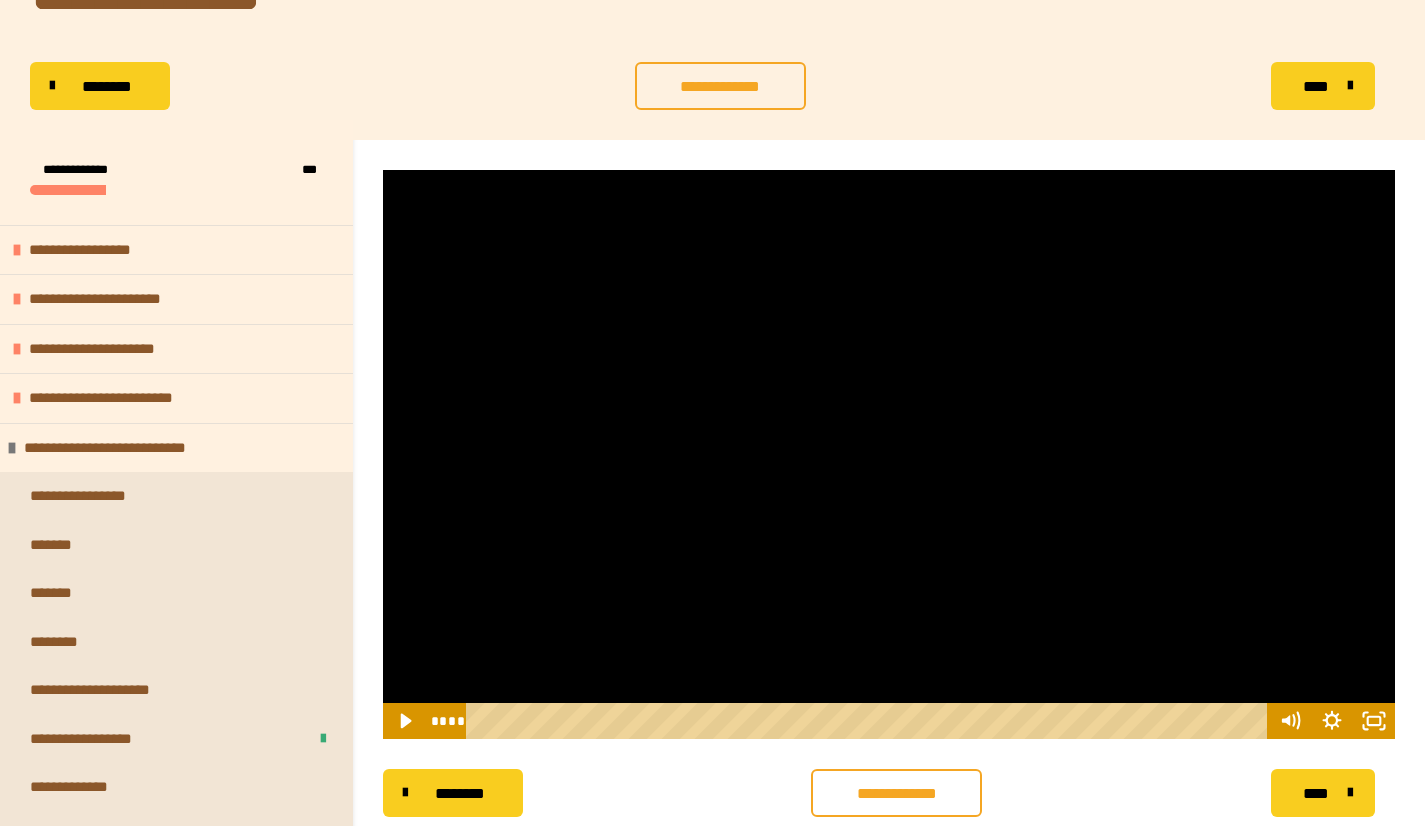 drag, startPoint x: 934, startPoint y: 333, endPoint x: 1051, endPoint y: 544, distance: 241.26749 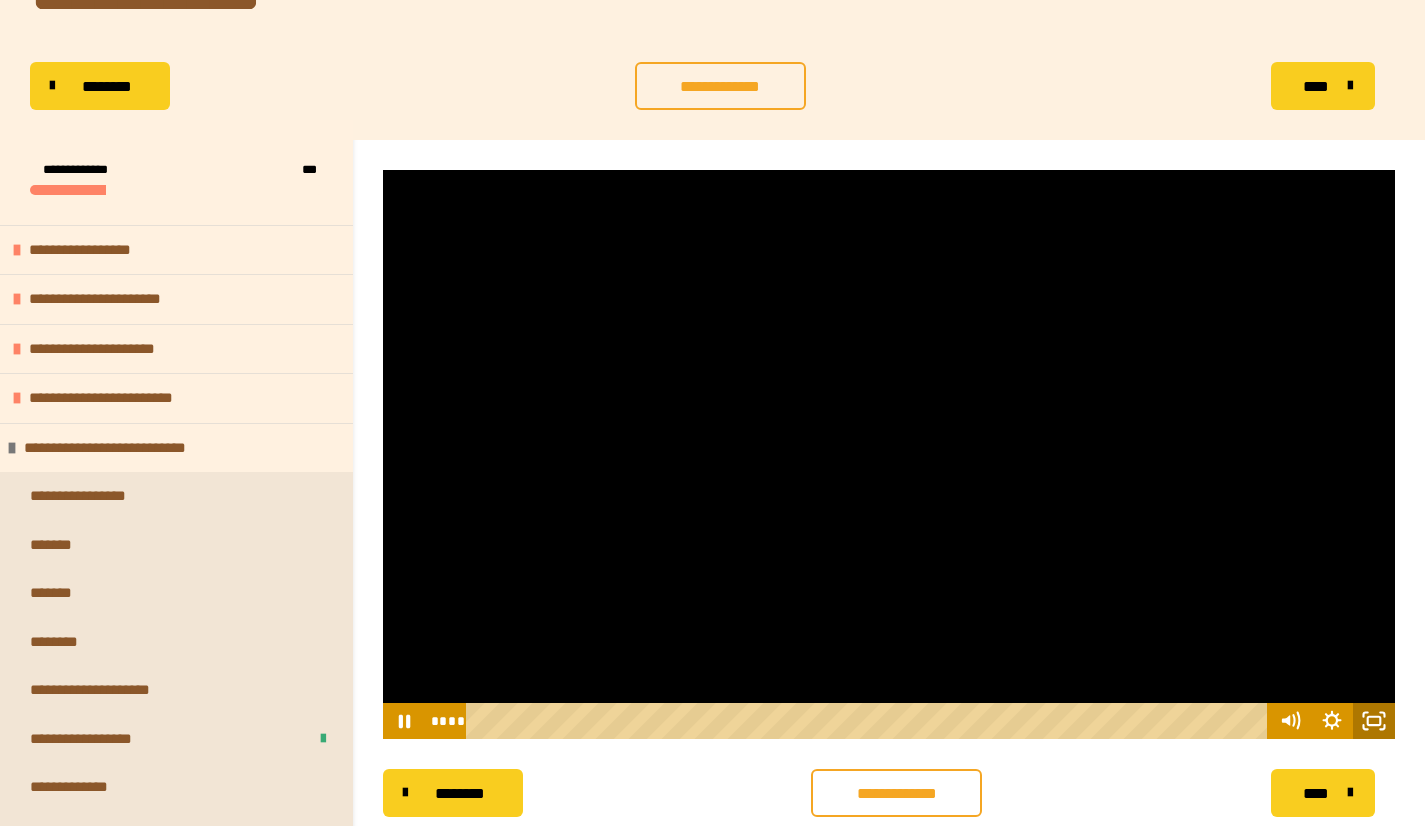 click 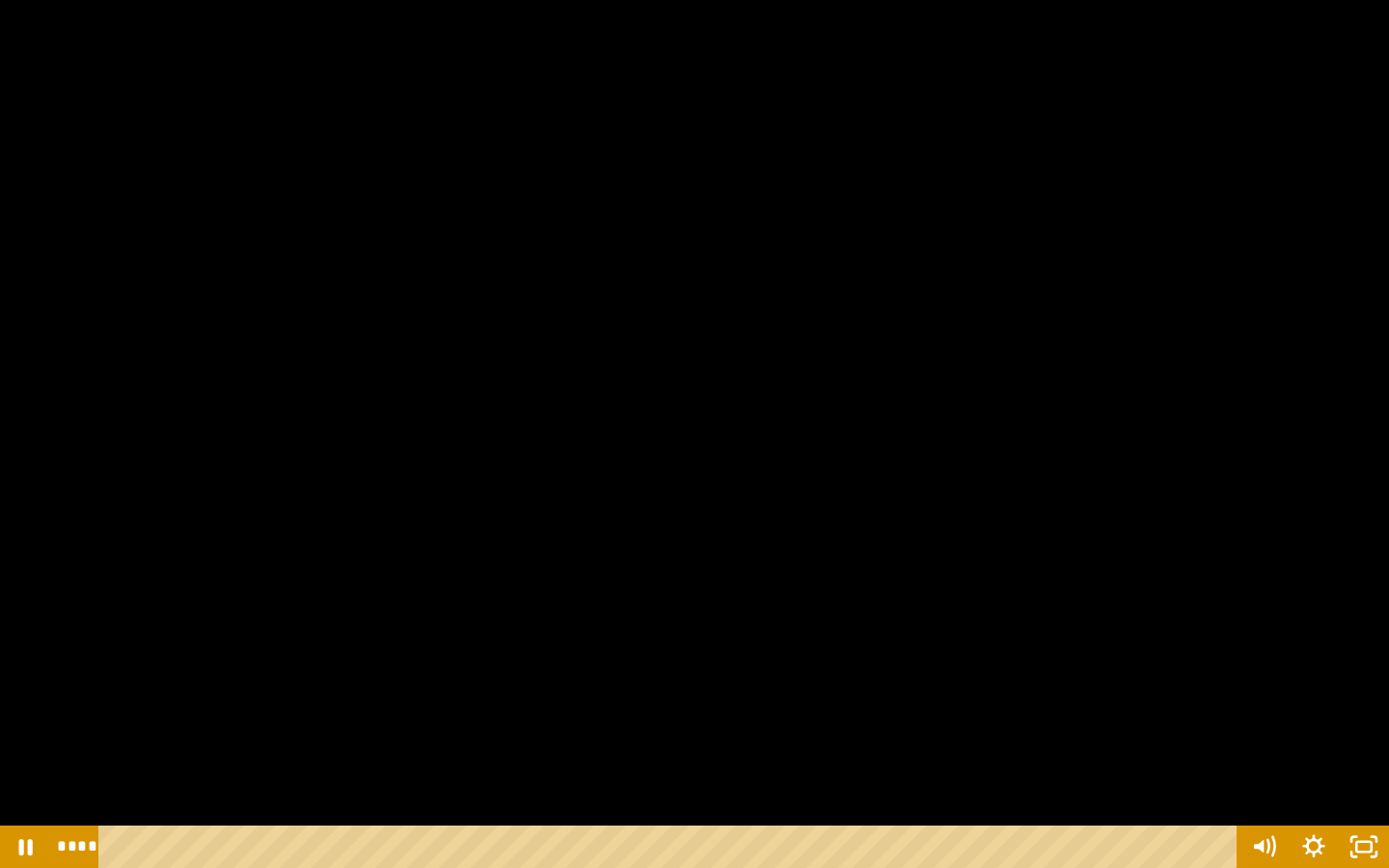 click at bounding box center (694, 434) 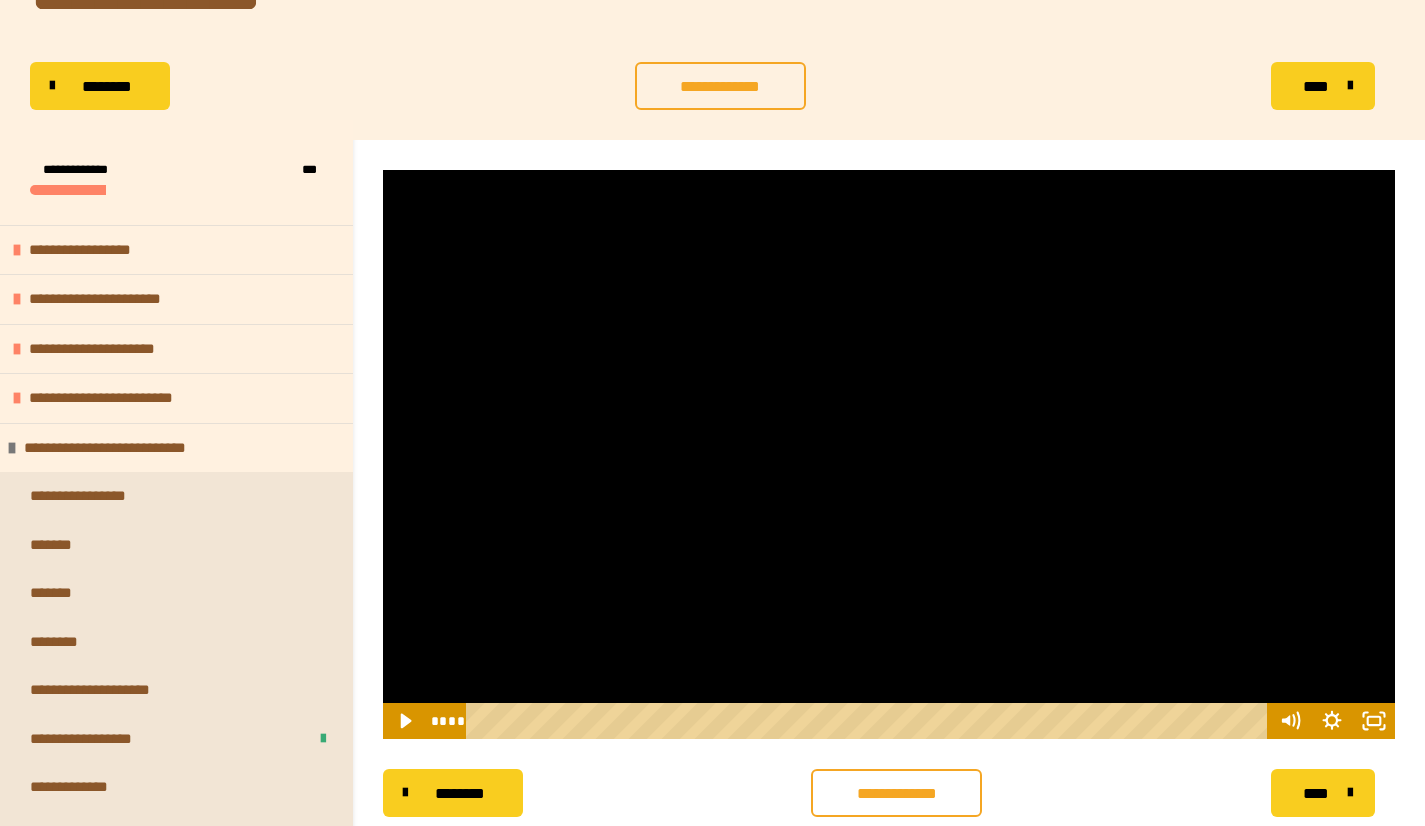 click at bounding box center [889, 454] 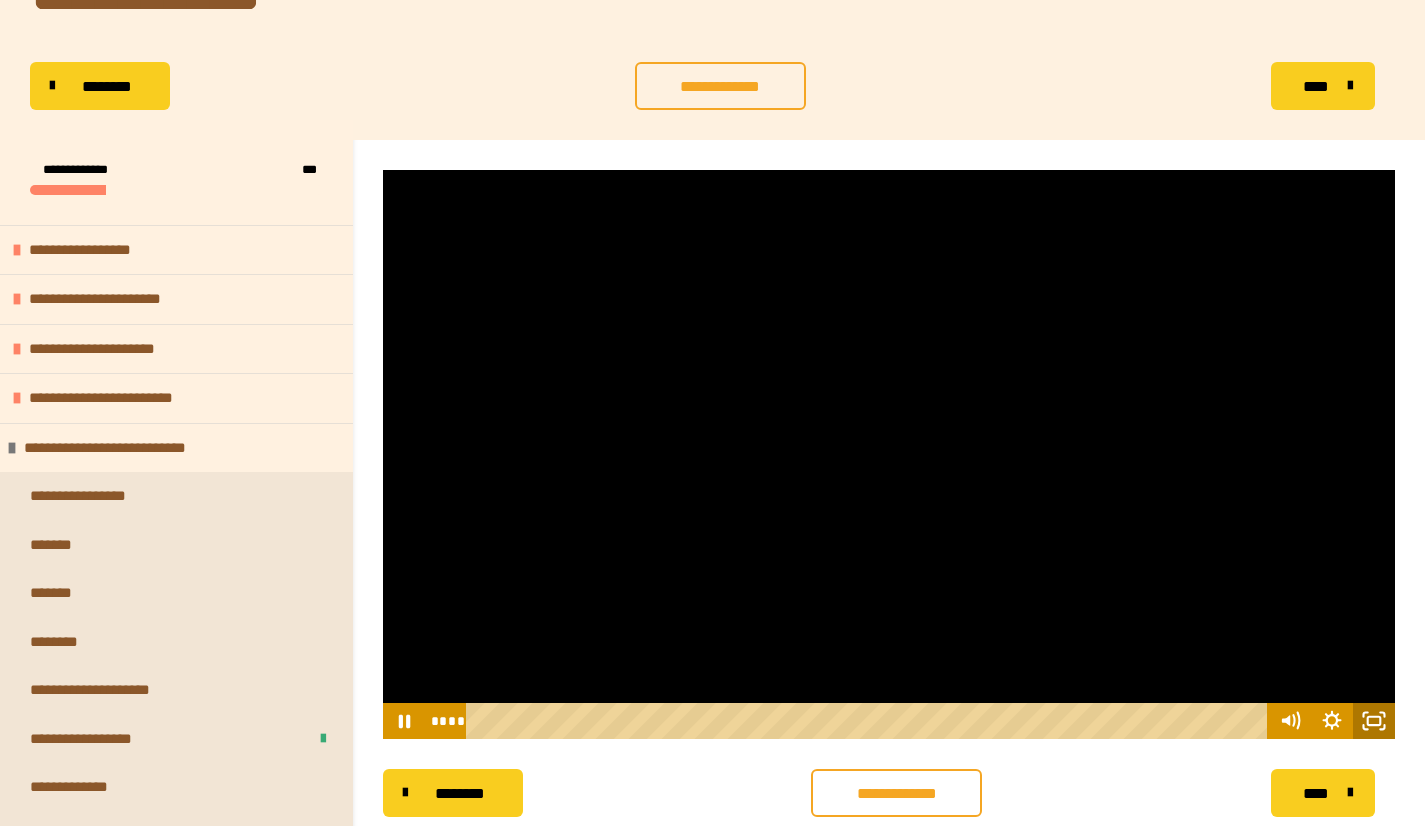 click 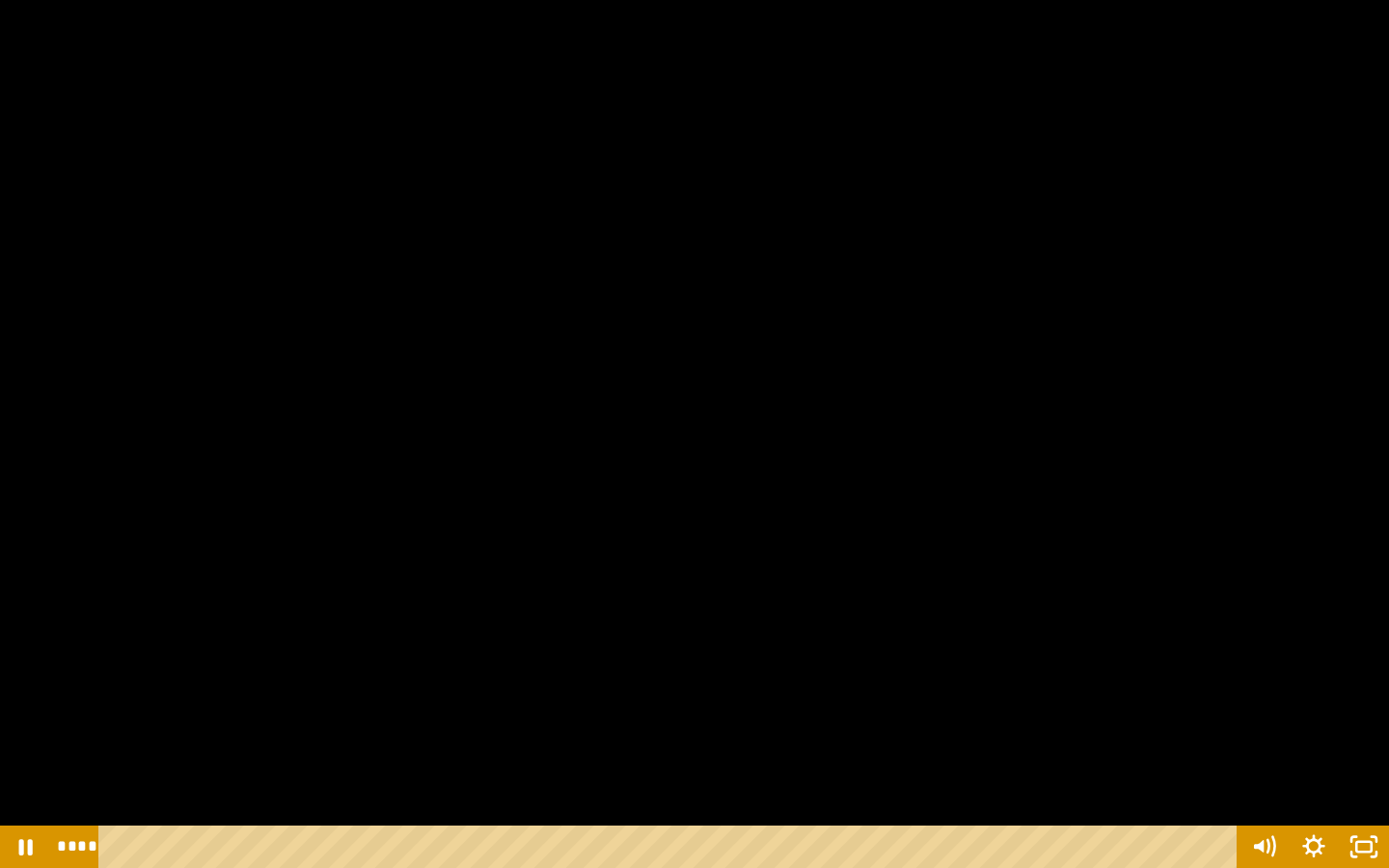 click at bounding box center (694, 434) 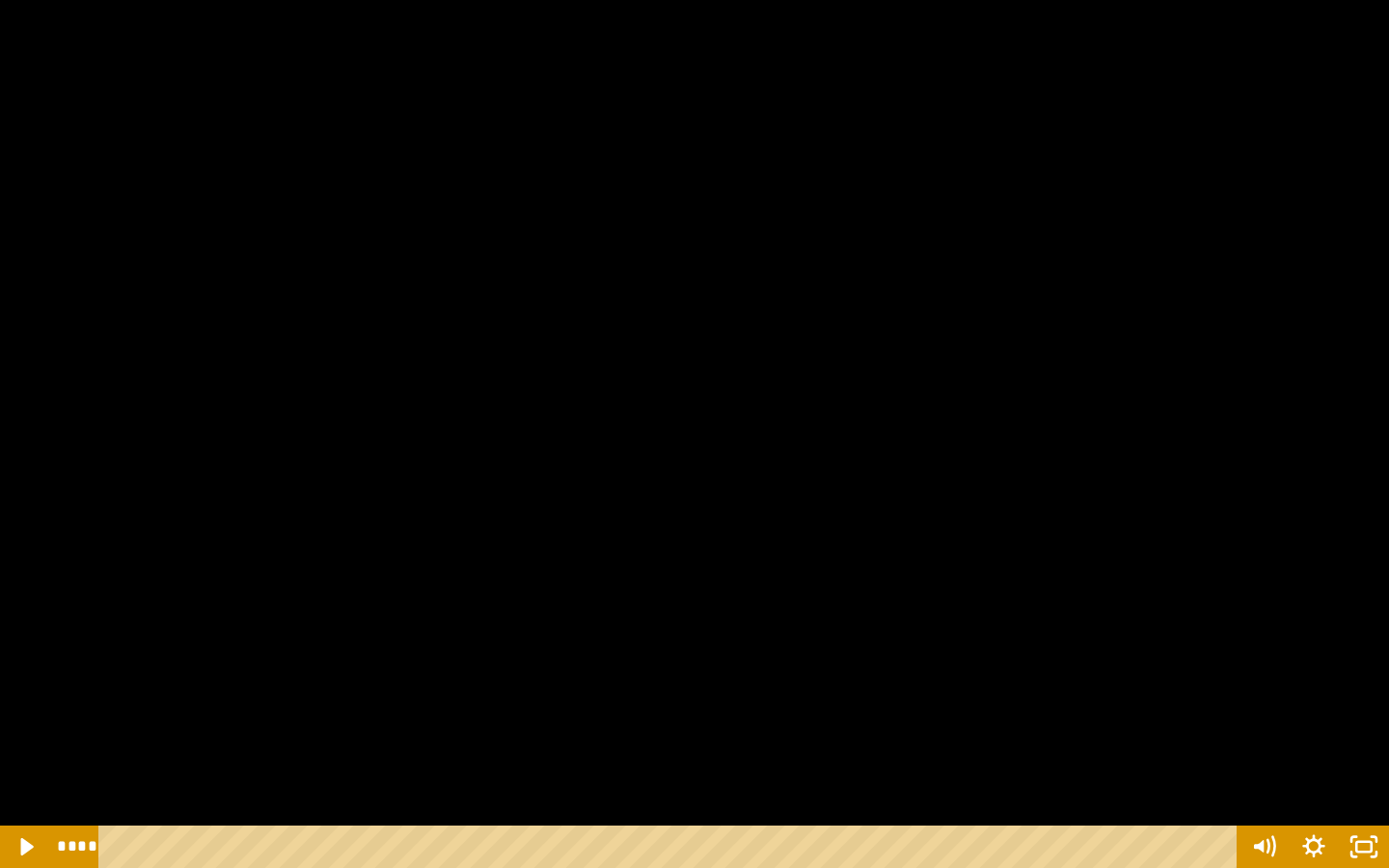 click at bounding box center (694, 434) 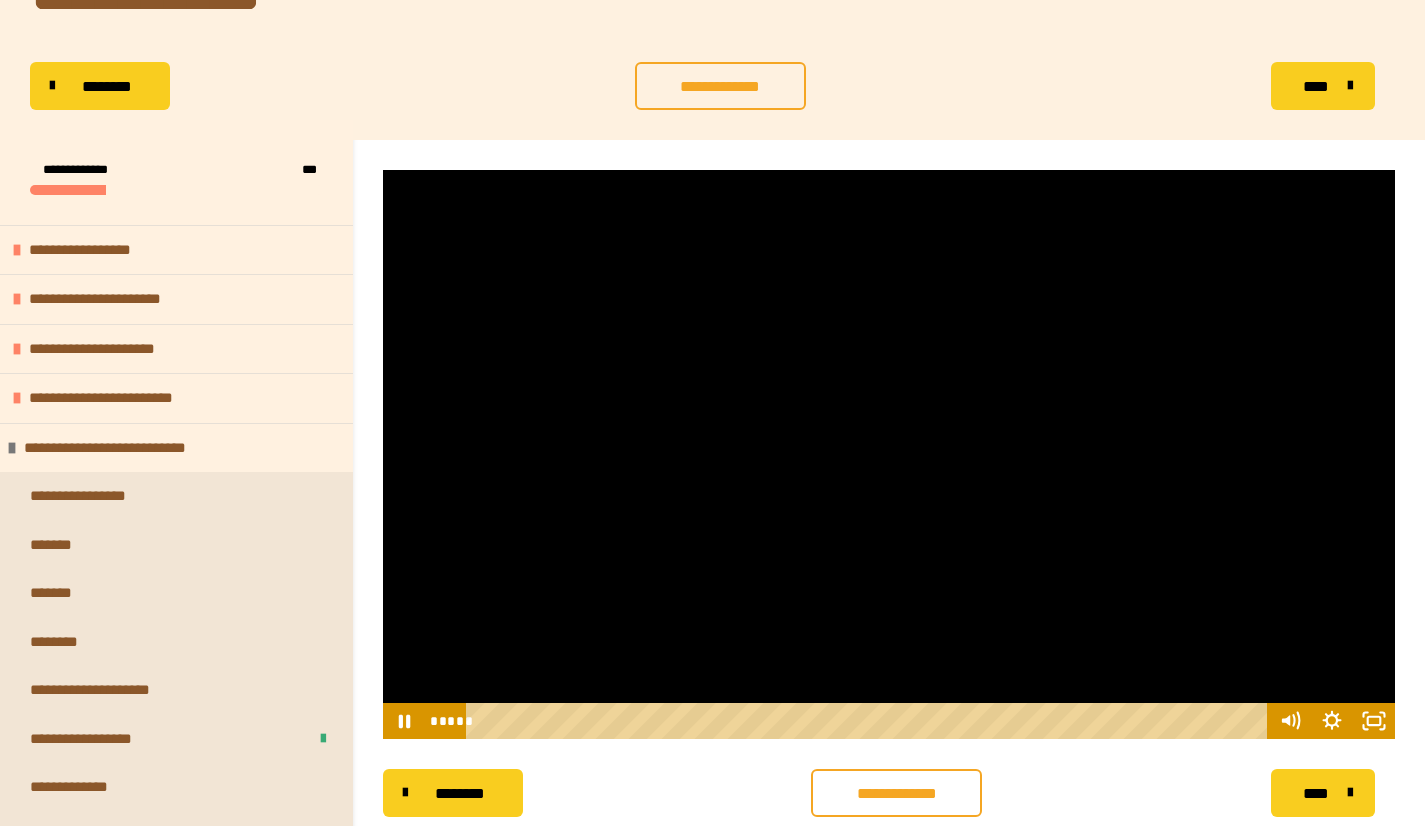 click at bounding box center [889, 454] 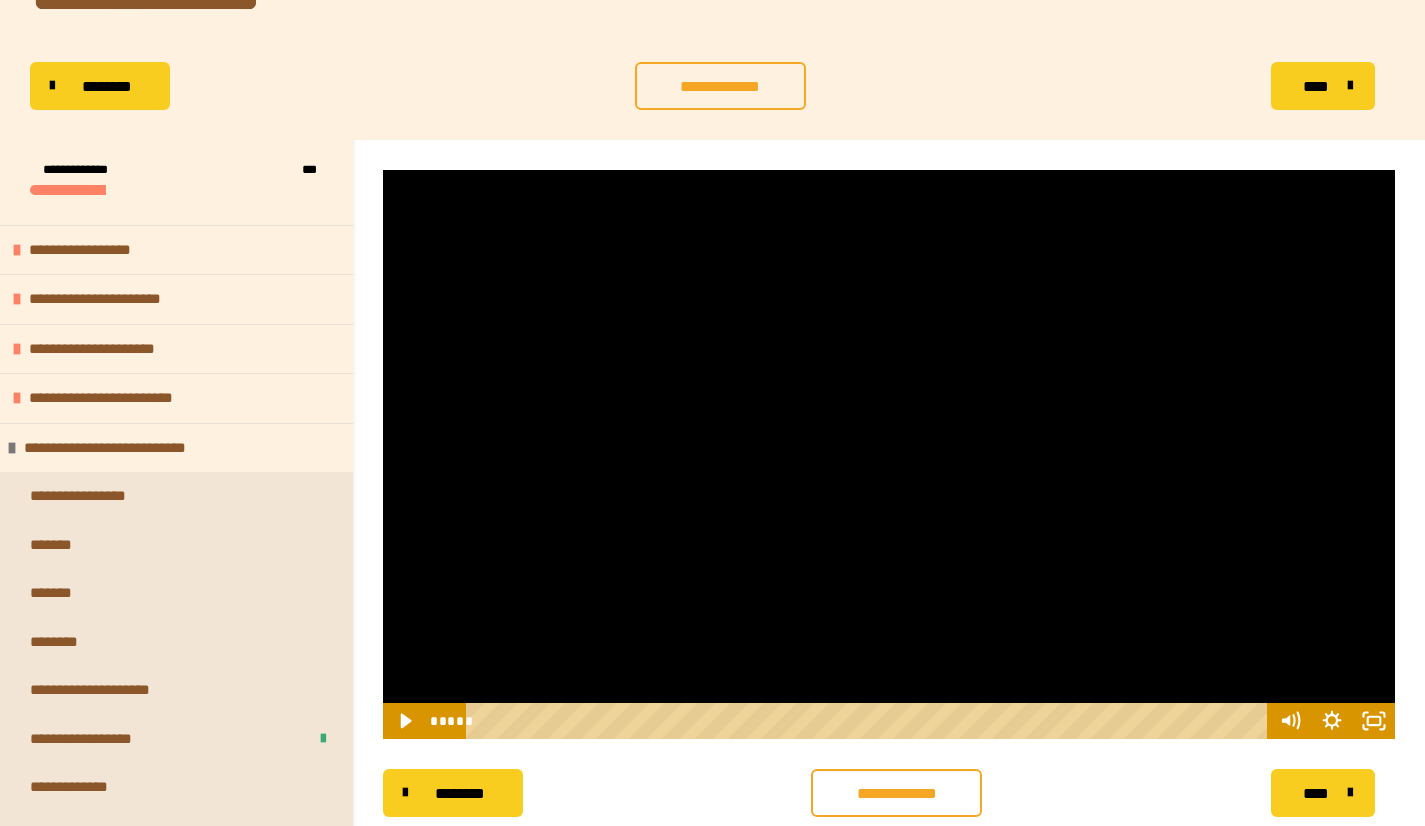 click at bounding box center (889, 454) 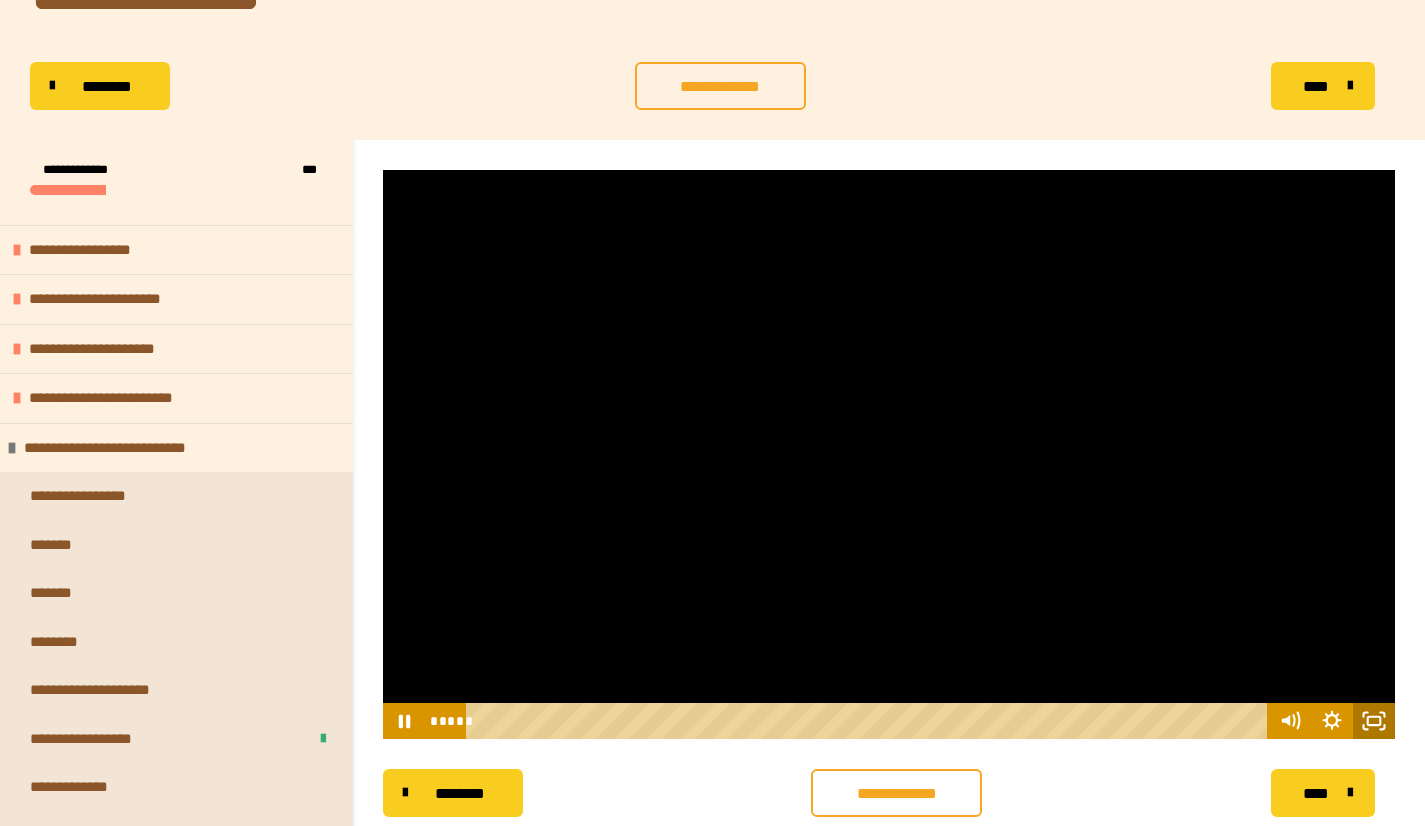 click 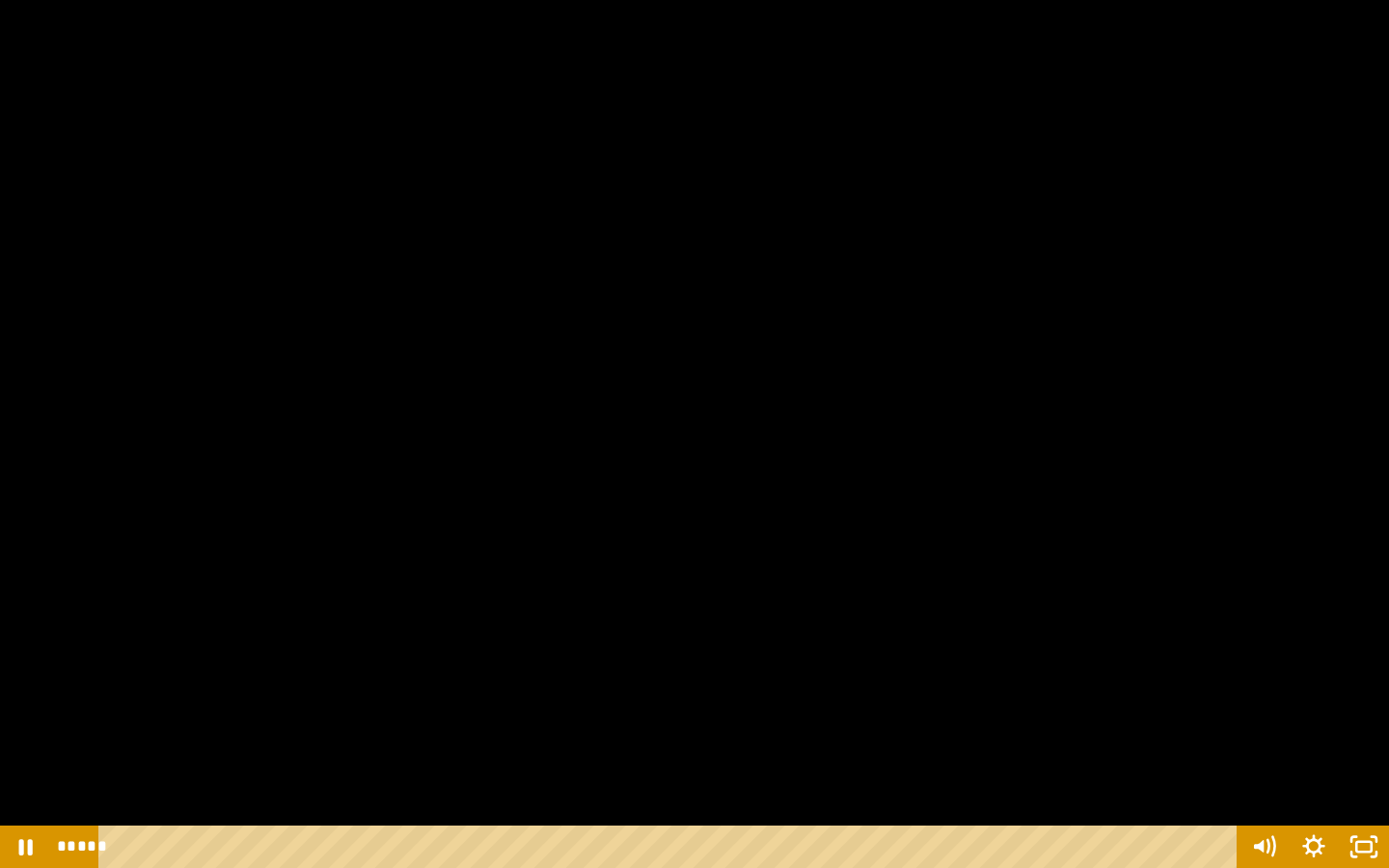 click at bounding box center [694, 434] 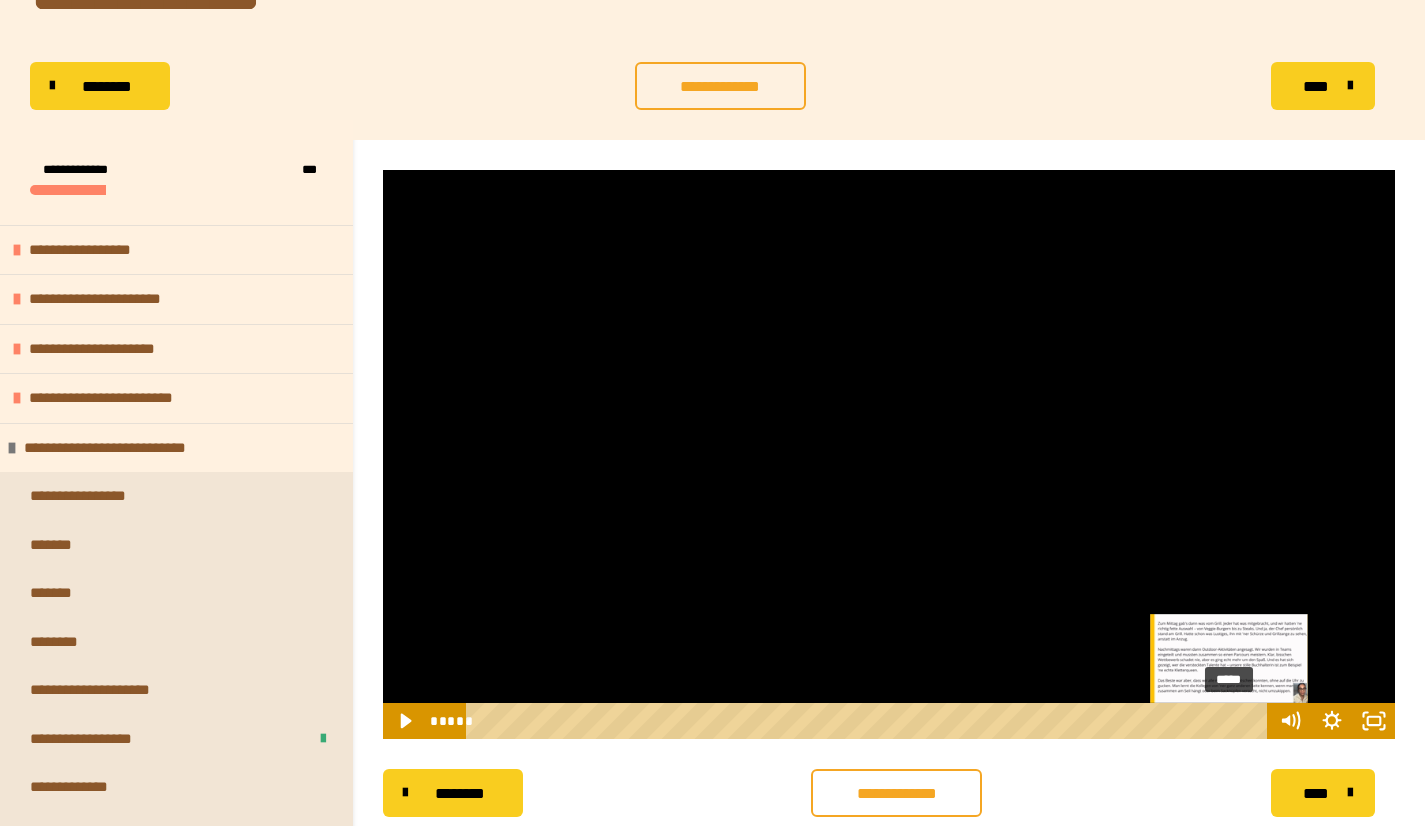 click on "*****" at bounding box center [869, 721] 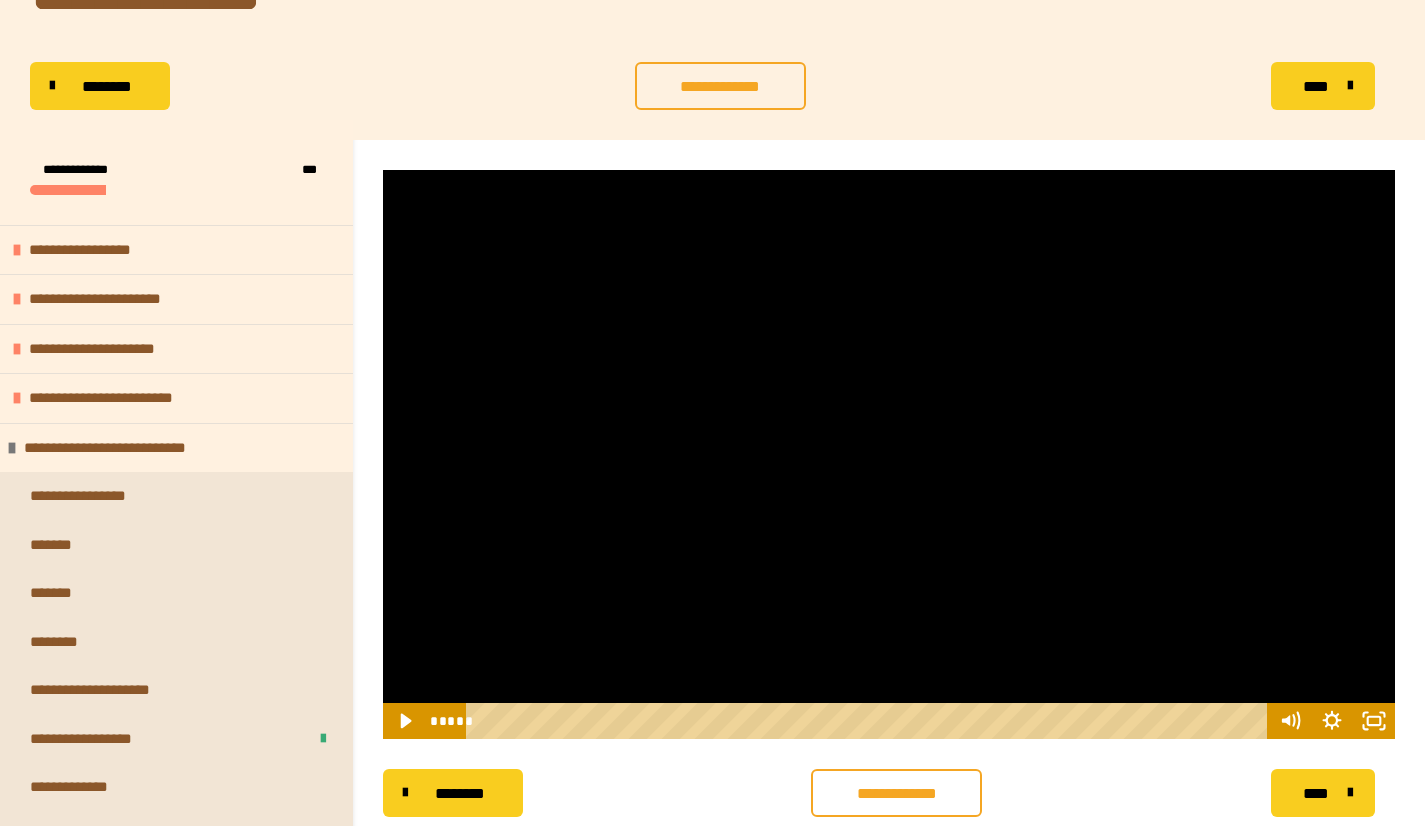 click at bounding box center [889, 454] 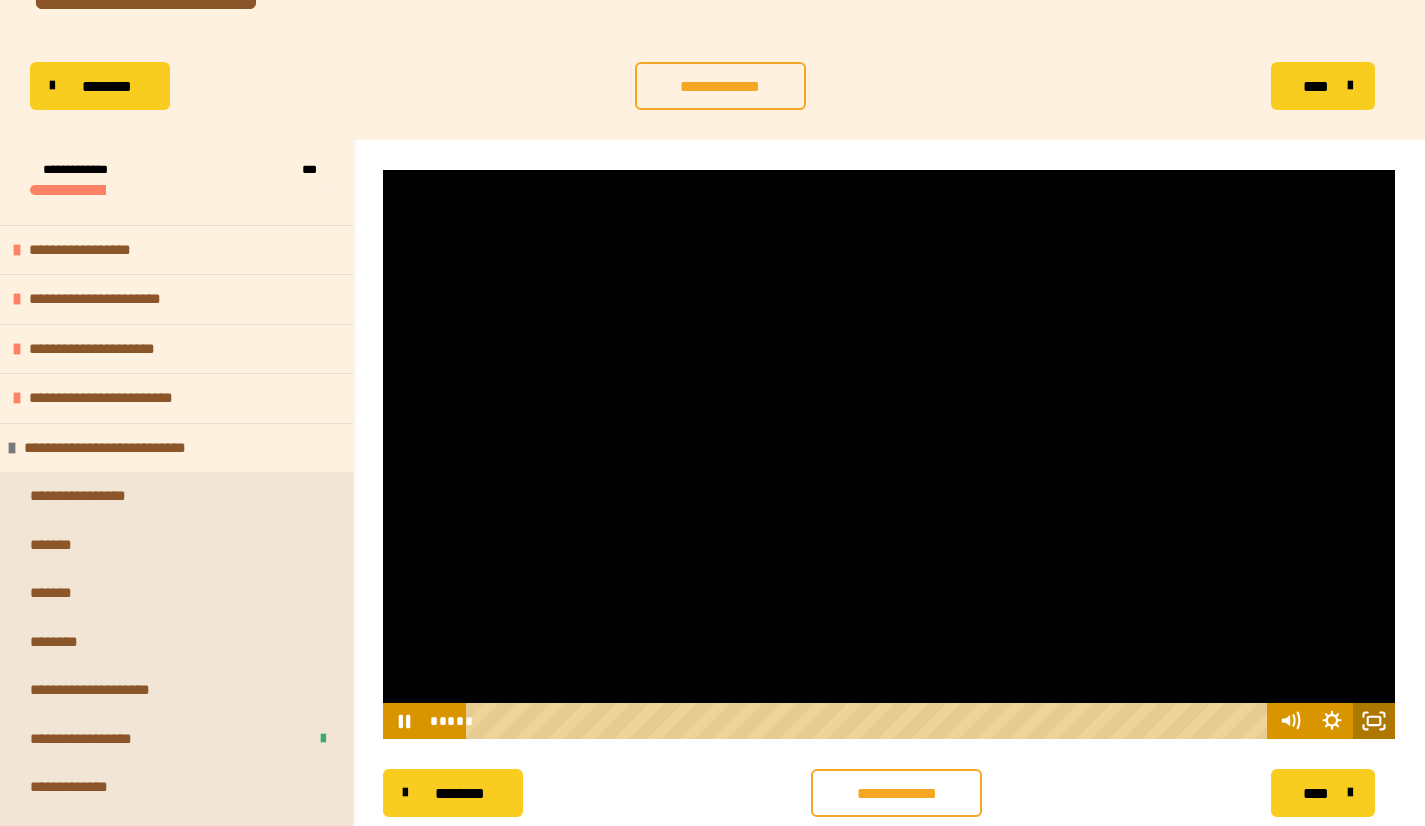 drag, startPoint x: 1383, startPoint y: 723, endPoint x: 1383, endPoint y: 749, distance: 26 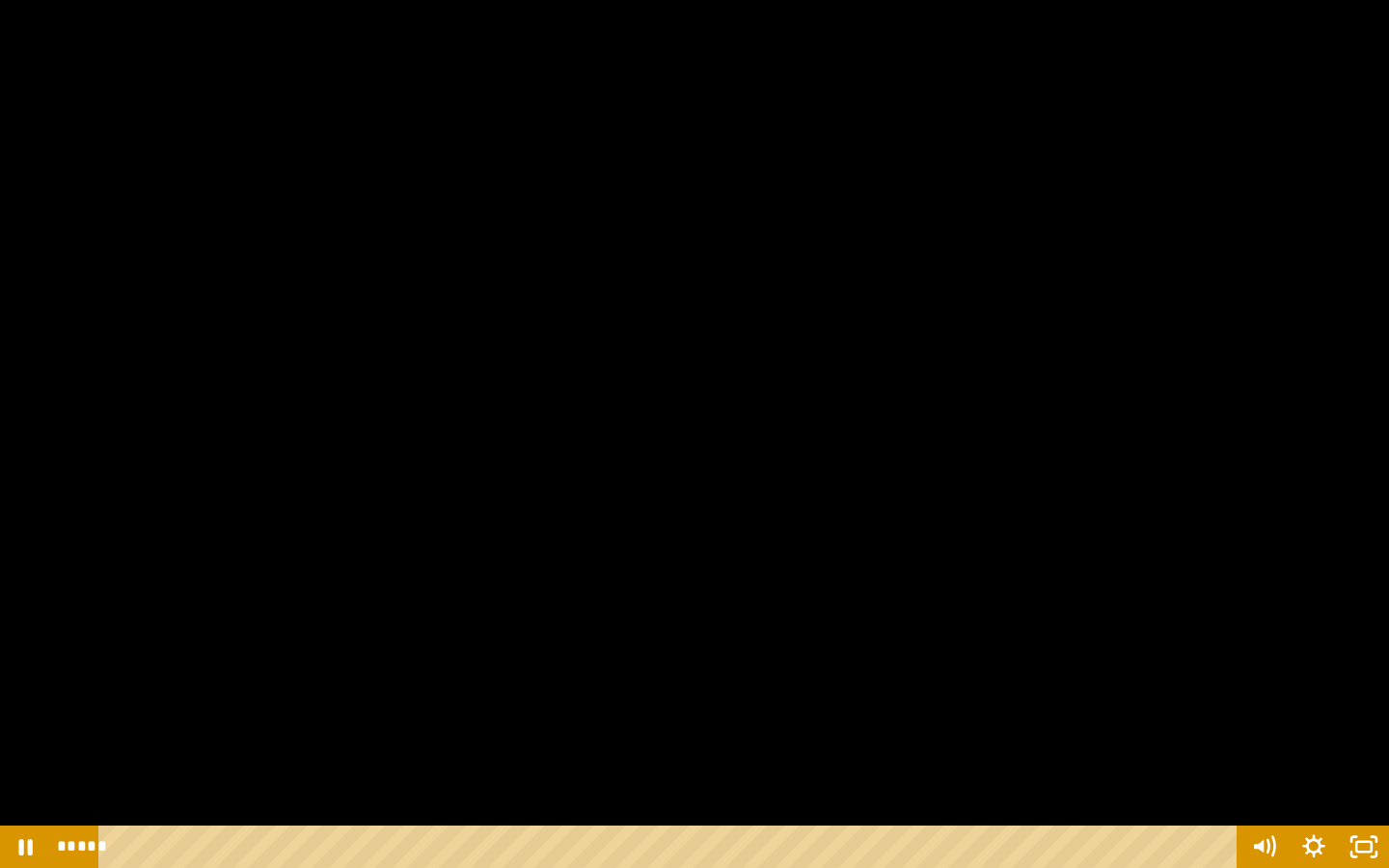 click at bounding box center [694, 434] 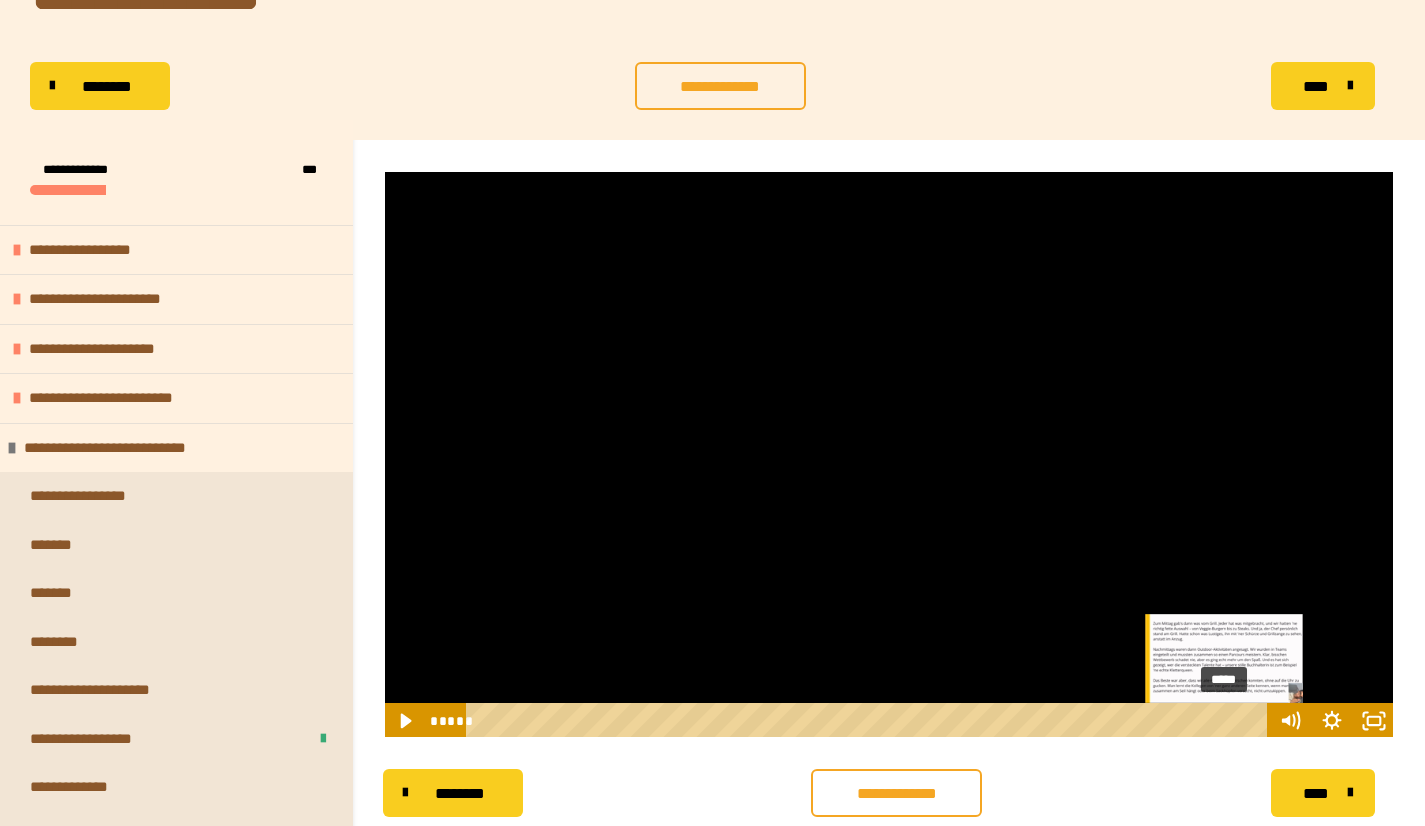 click on "*****" at bounding box center (869, 721) 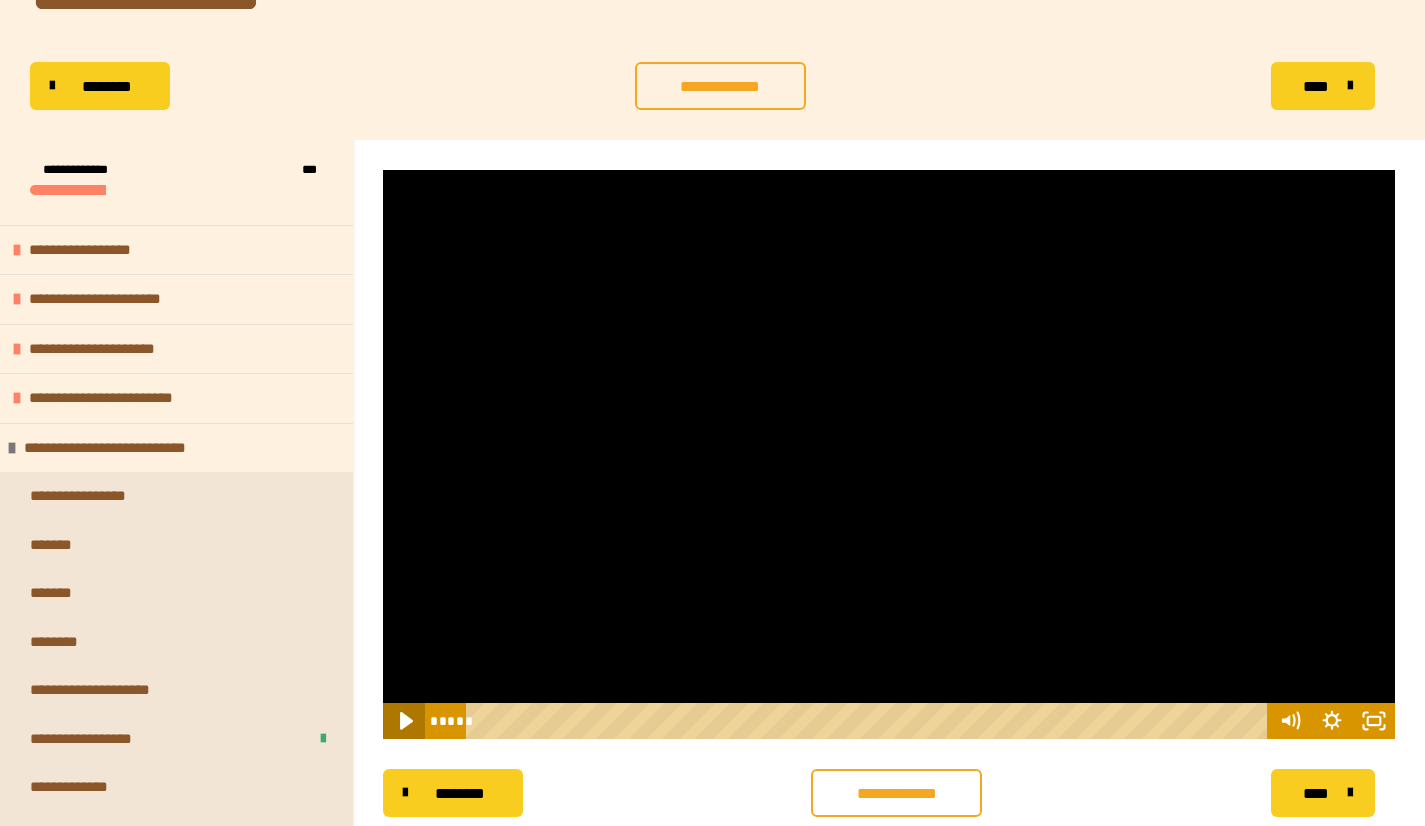 drag, startPoint x: 396, startPoint y: 723, endPoint x: 418, endPoint y: 728, distance: 22.561028 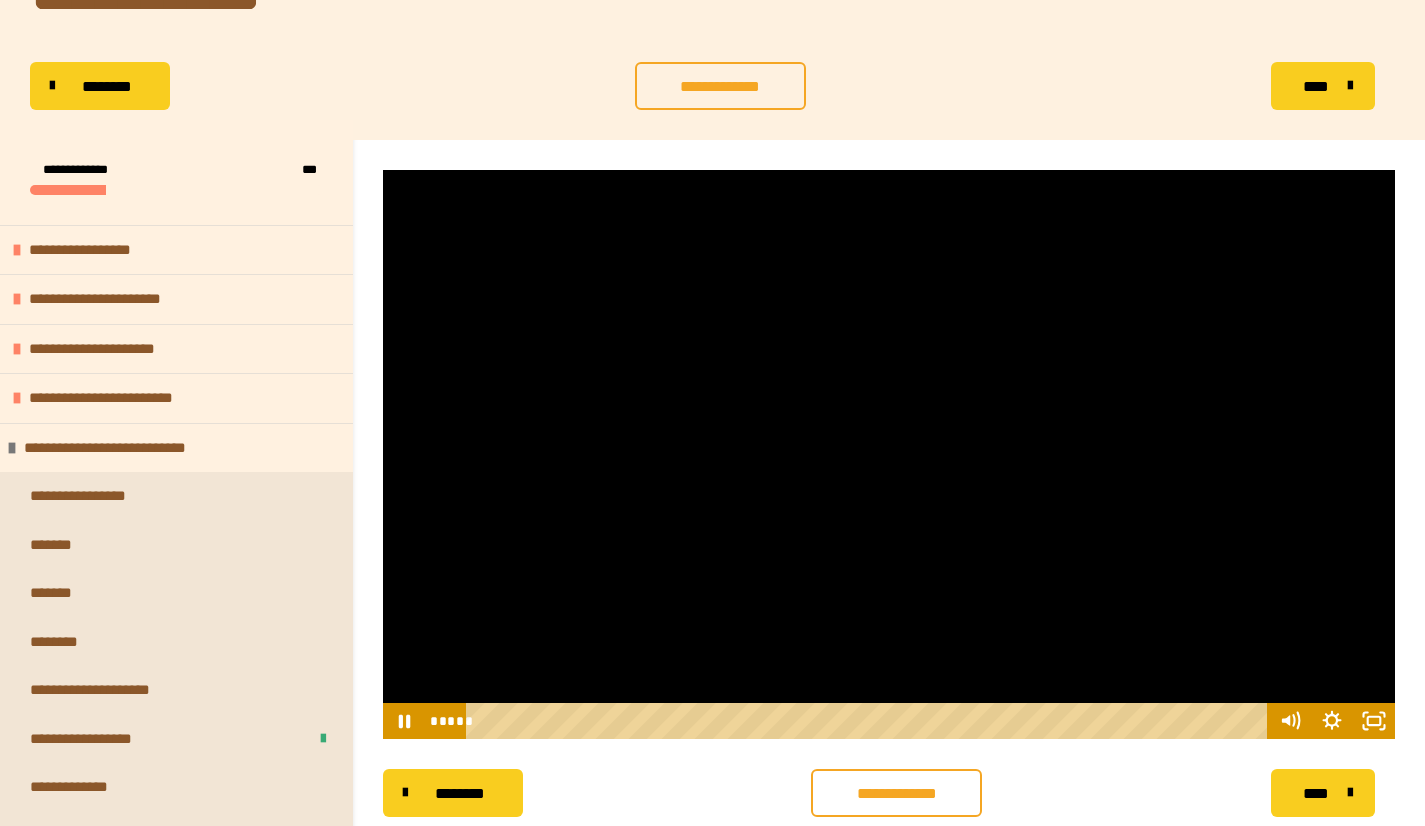 click at bounding box center (889, 454) 